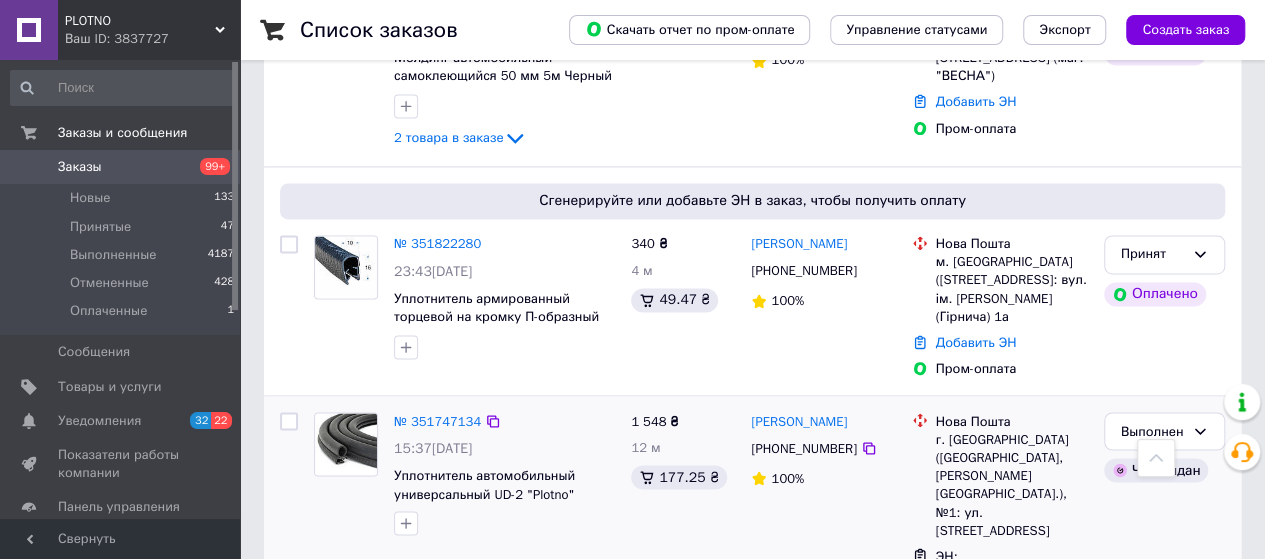 scroll, scrollTop: 1400, scrollLeft: 0, axis: vertical 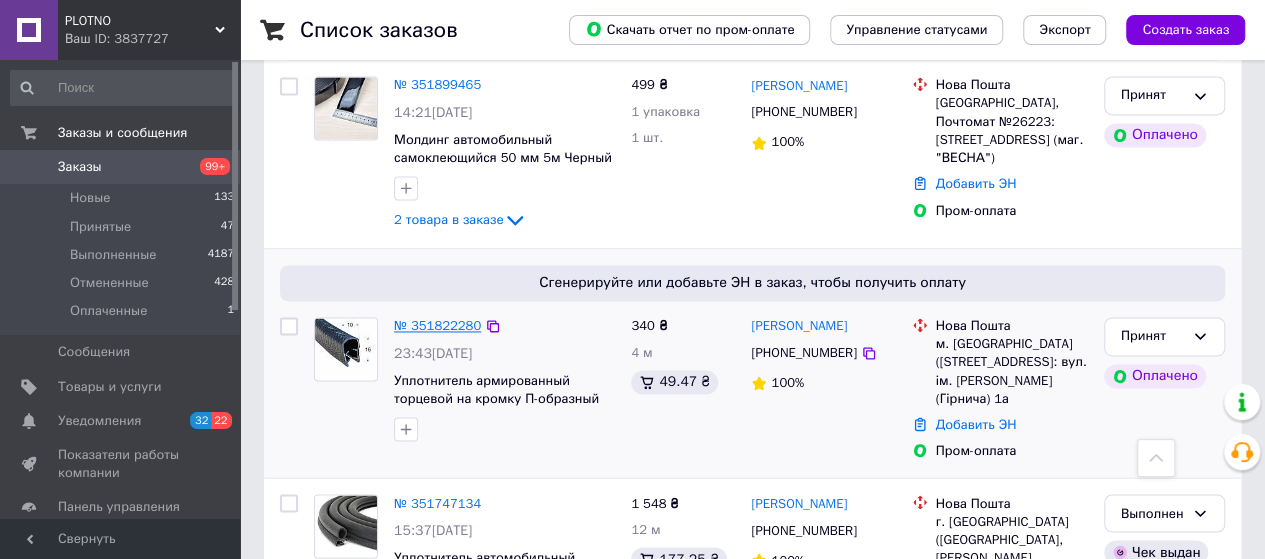 click on "№ 351822280" at bounding box center [437, 325] 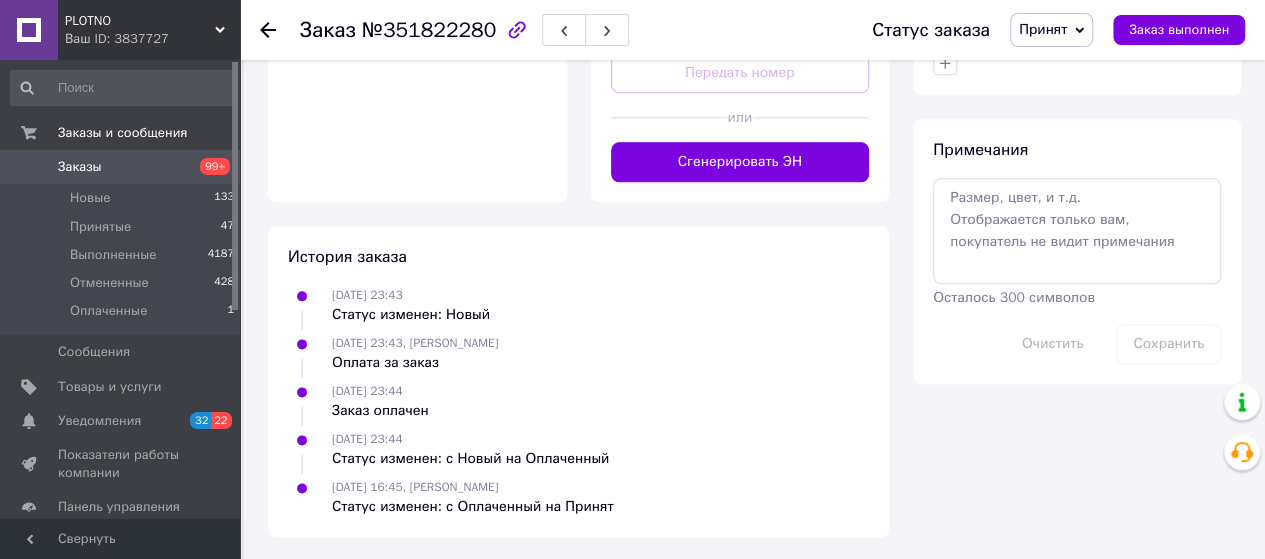 scroll, scrollTop: 1092, scrollLeft: 0, axis: vertical 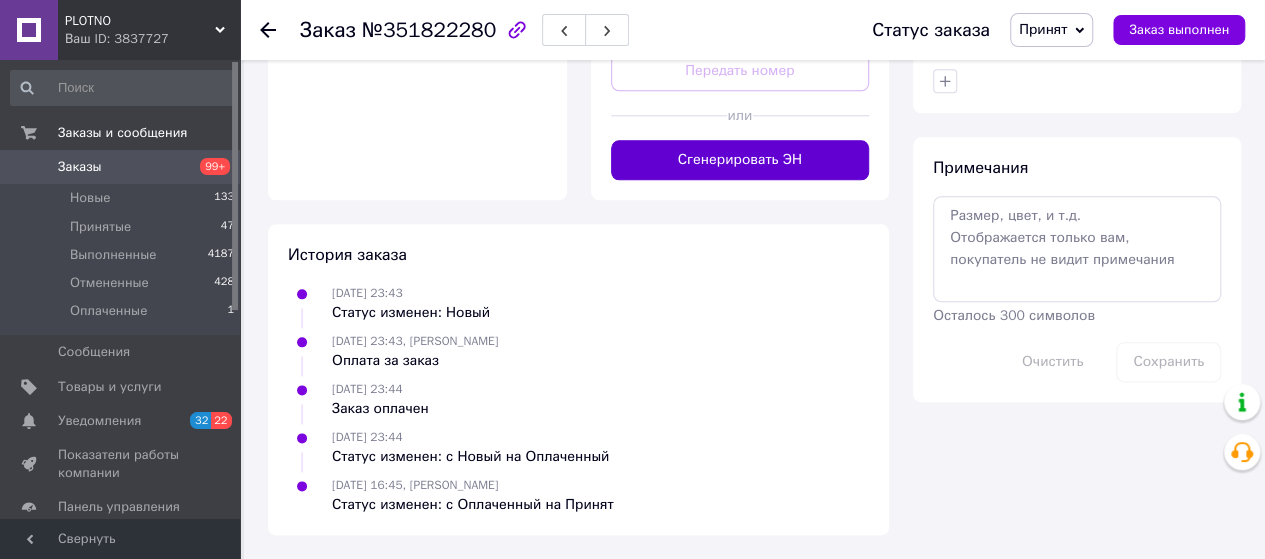 click on "Сгенерировать ЭН" at bounding box center [740, 160] 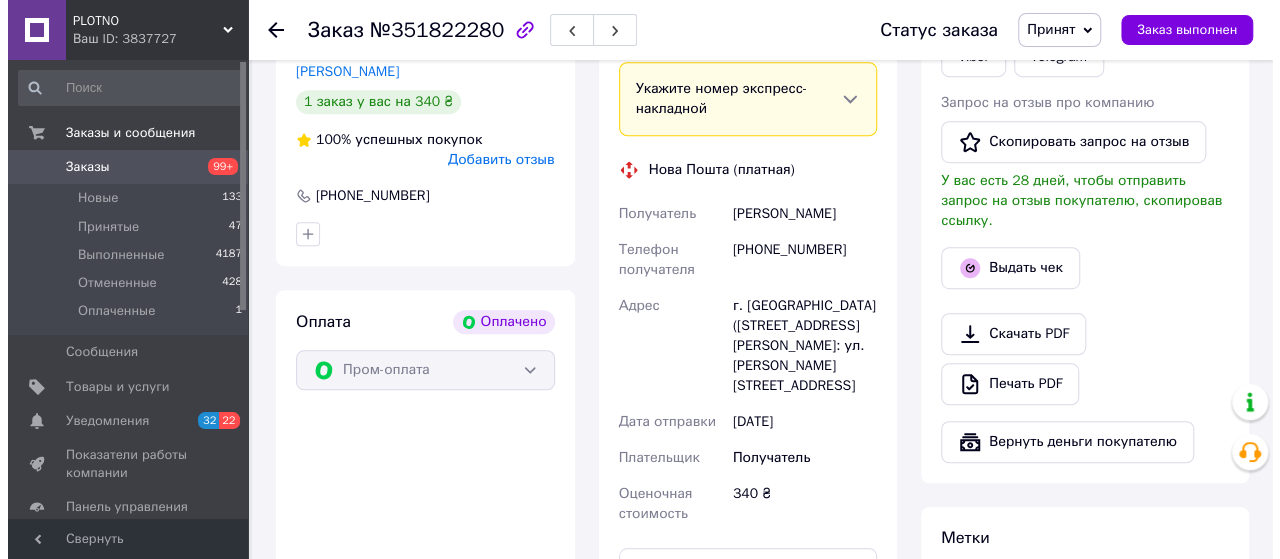 scroll, scrollTop: 492, scrollLeft: 0, axis: vertical 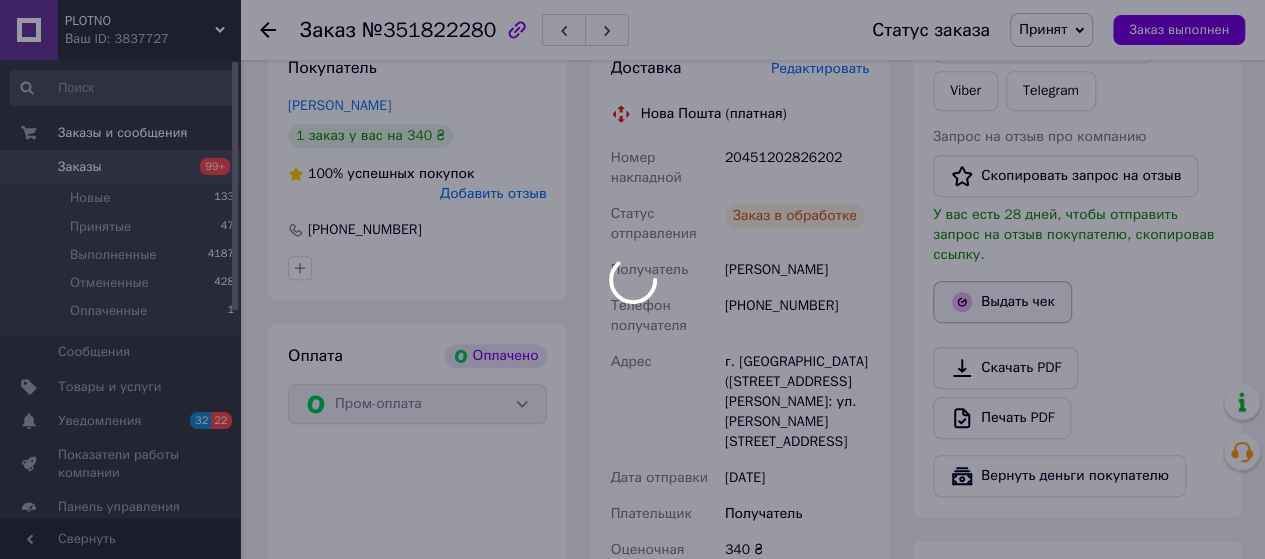 click at bounding box center [632, 279] 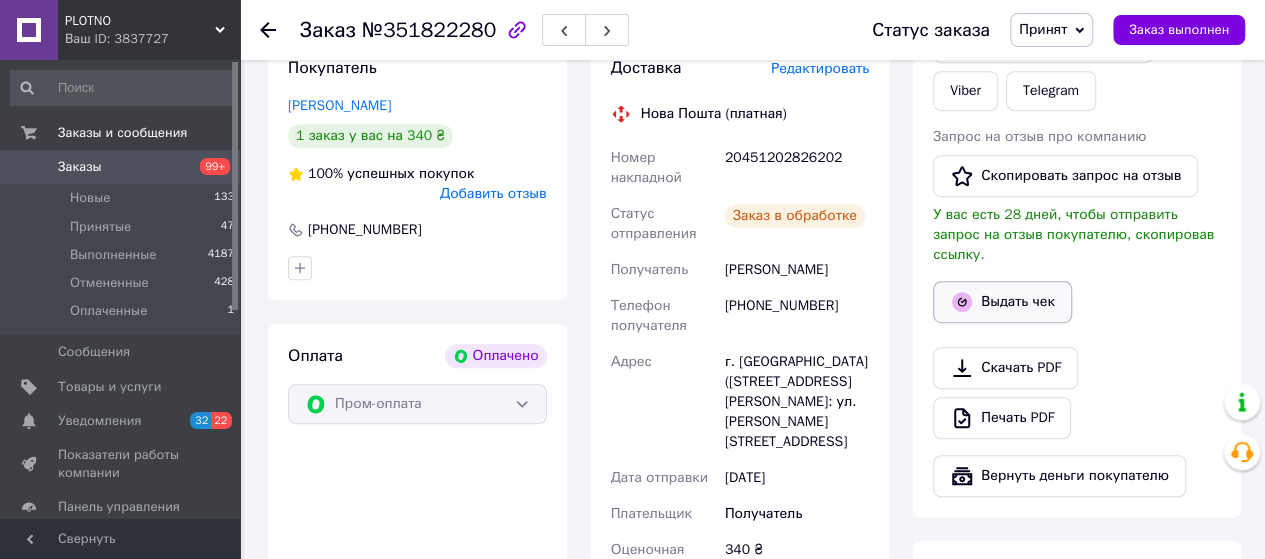 click on "Выдать чек" at bounding box center [1002, 302] 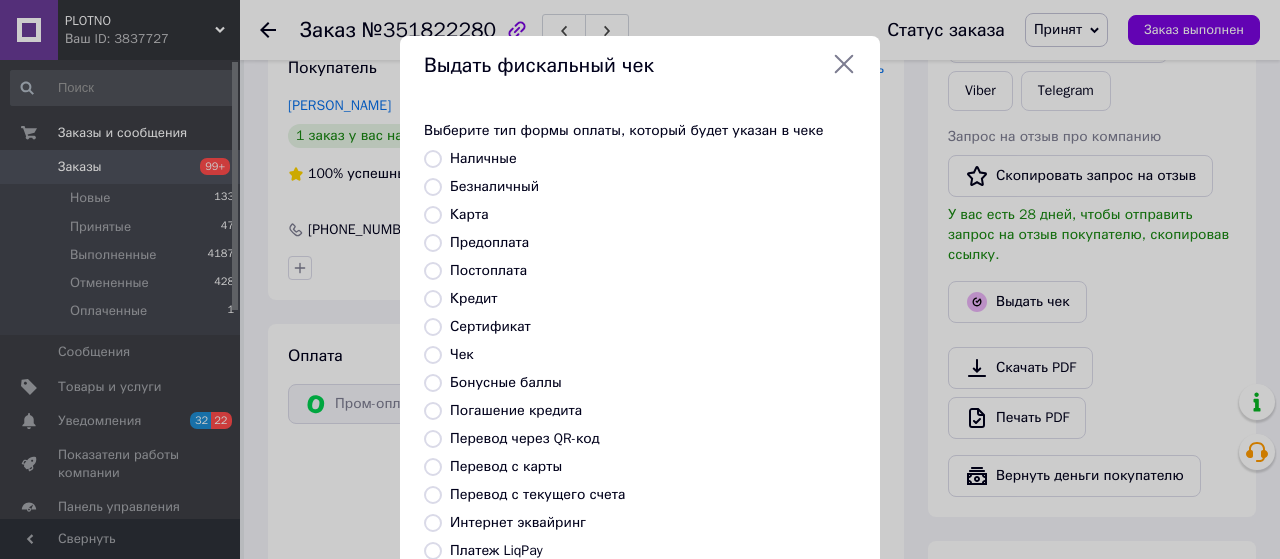click on "Постоплата" at bounding box center (433, 271) 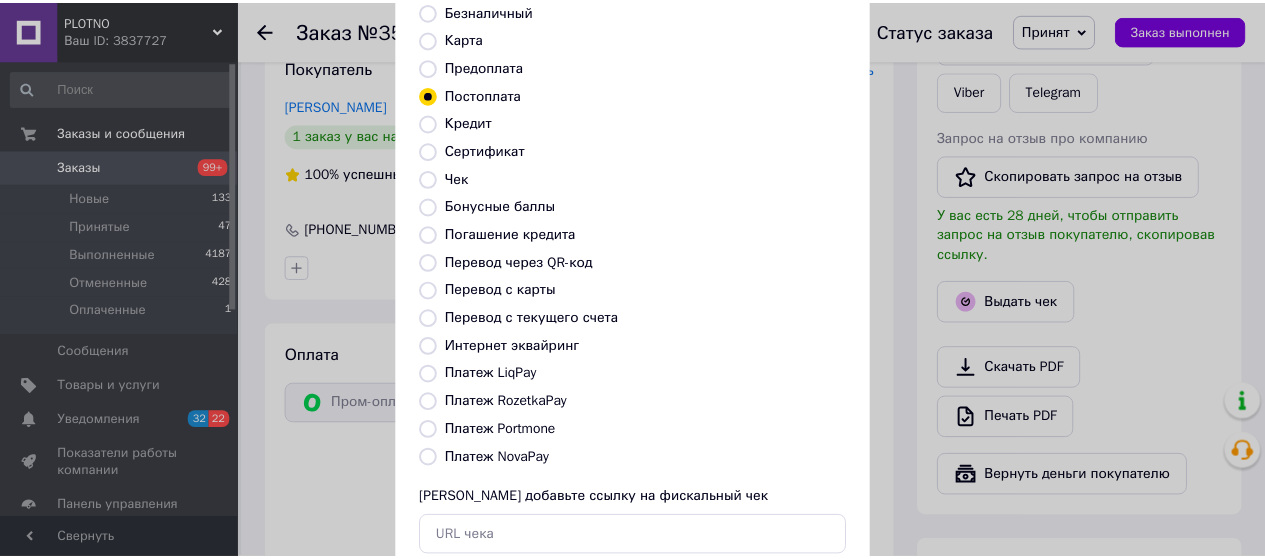 scroll, scrollTop: 298, scrollLeft: 0, axis: vertical 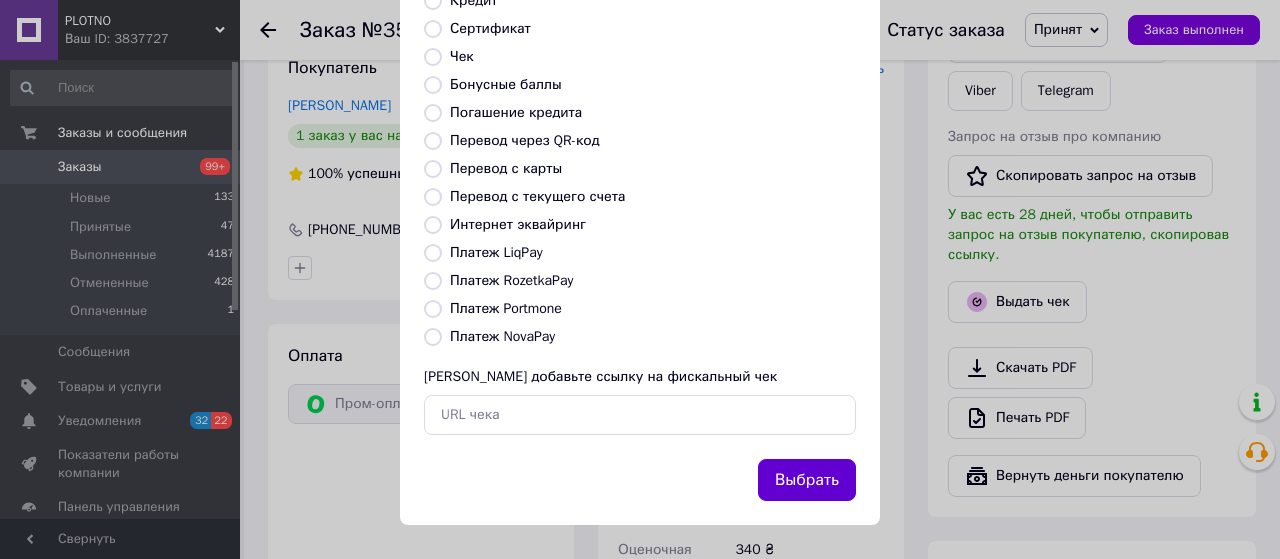 click on "Выбрать" at bounding box center [807, 480] 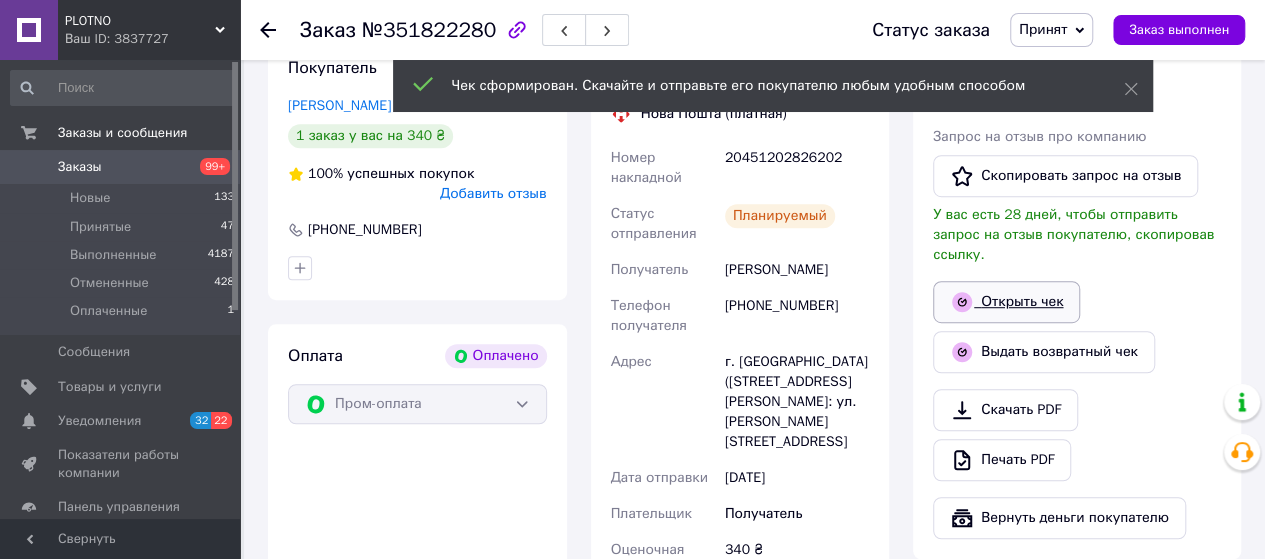 click on "Открыть чек" at bounding box center (1006, 302) 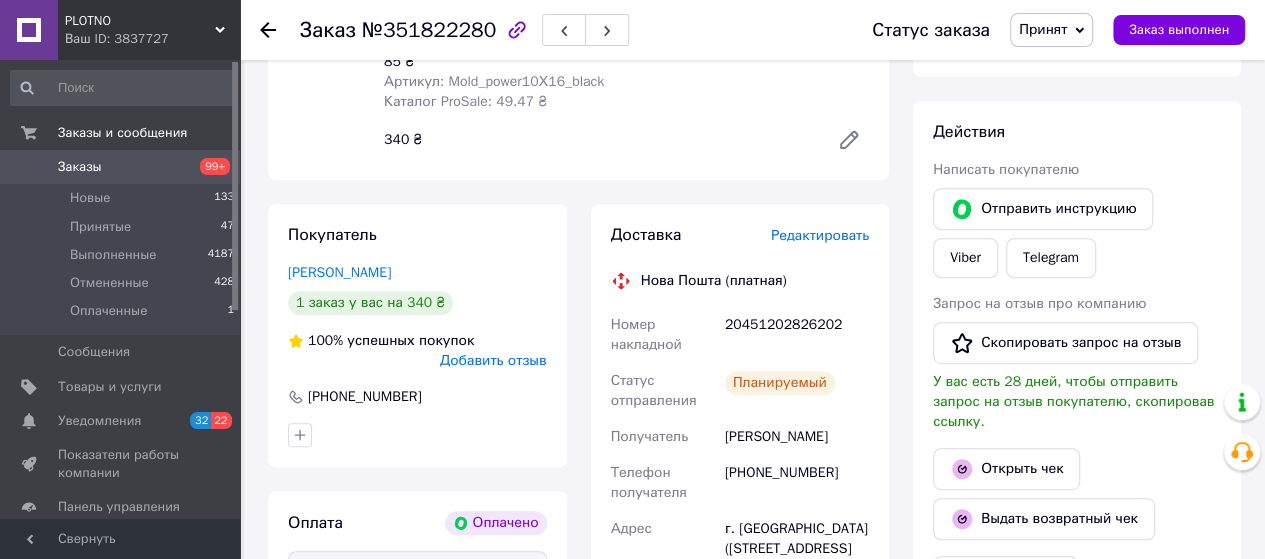 scroll, scrollTop: 92, scrollLeft: 0, axis: vertical 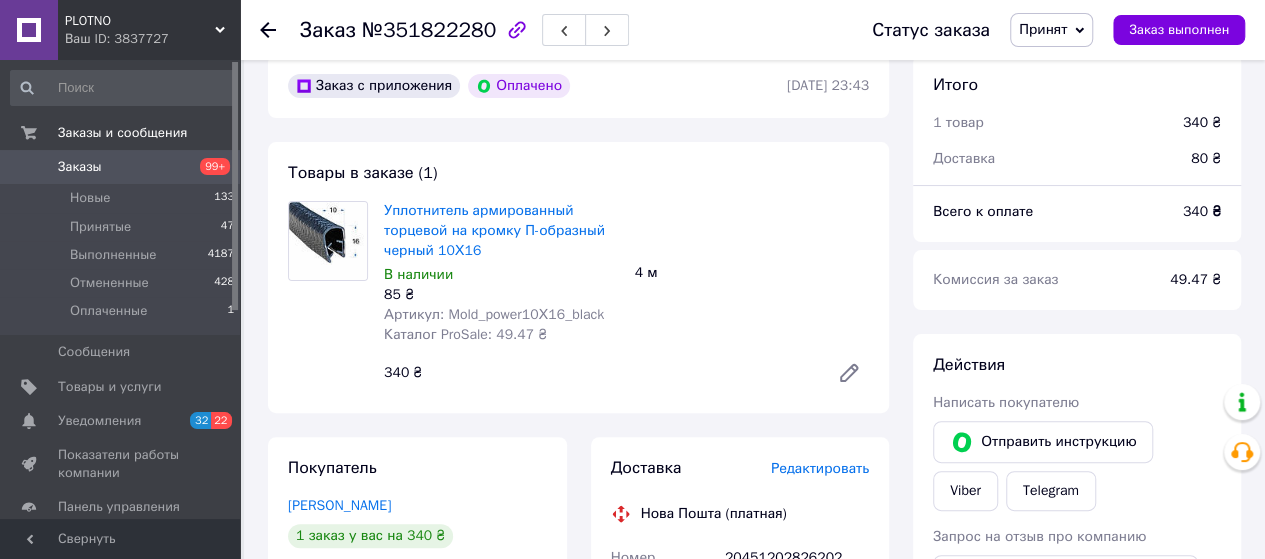 click on "Заказы" at bounding box center (121, 167) 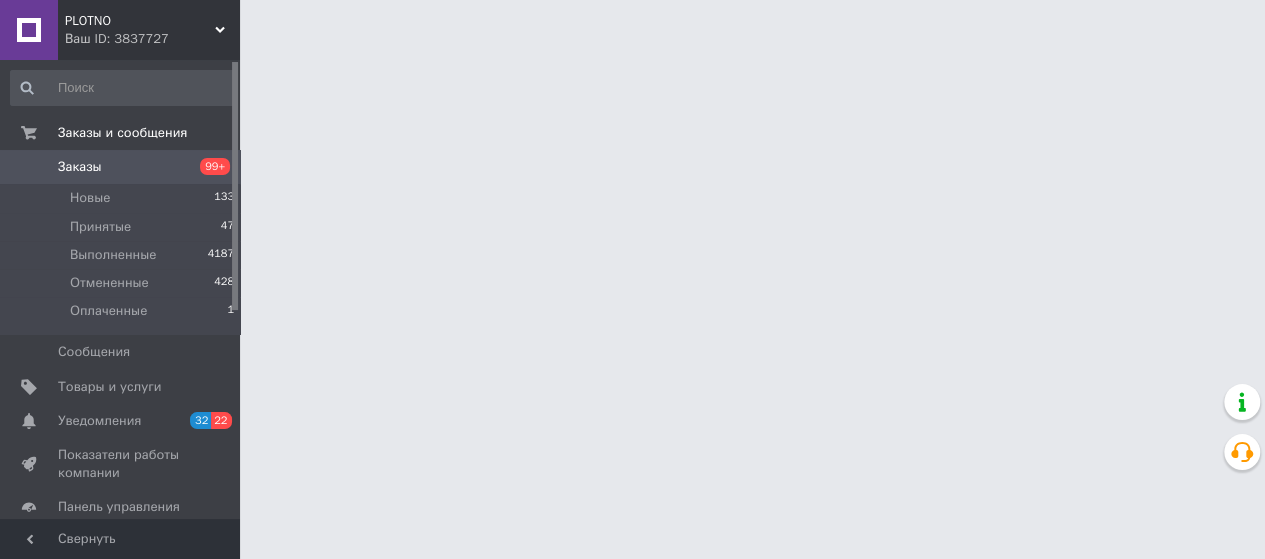 scroll, scrollTop: 0, scrollLeft: 0, axis: both 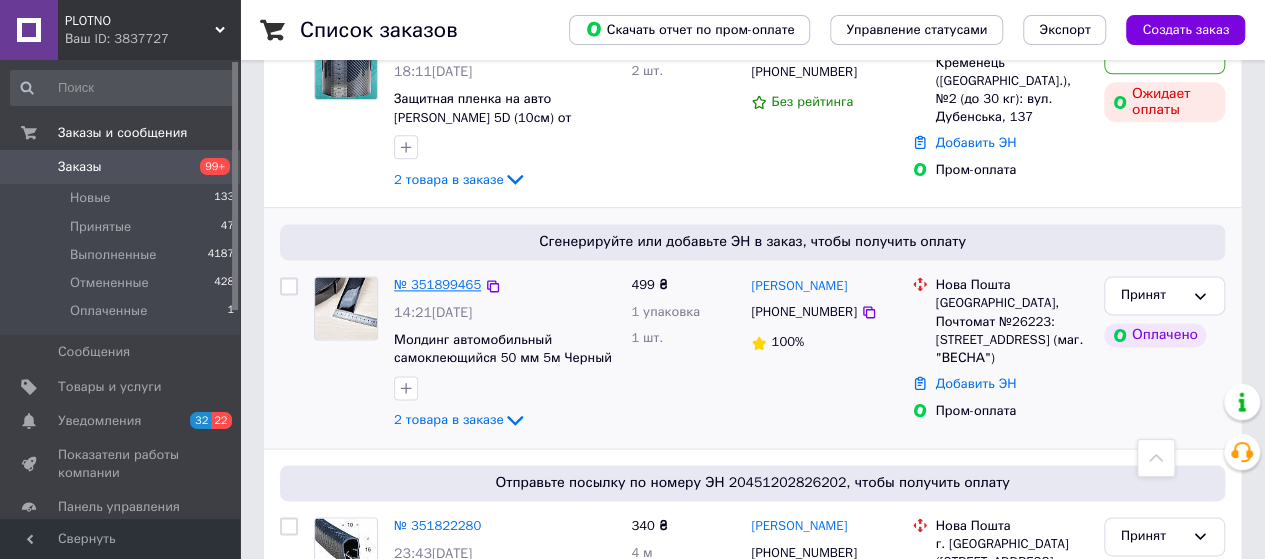 click on "№ 351899465" at bounding box center [437, 284] 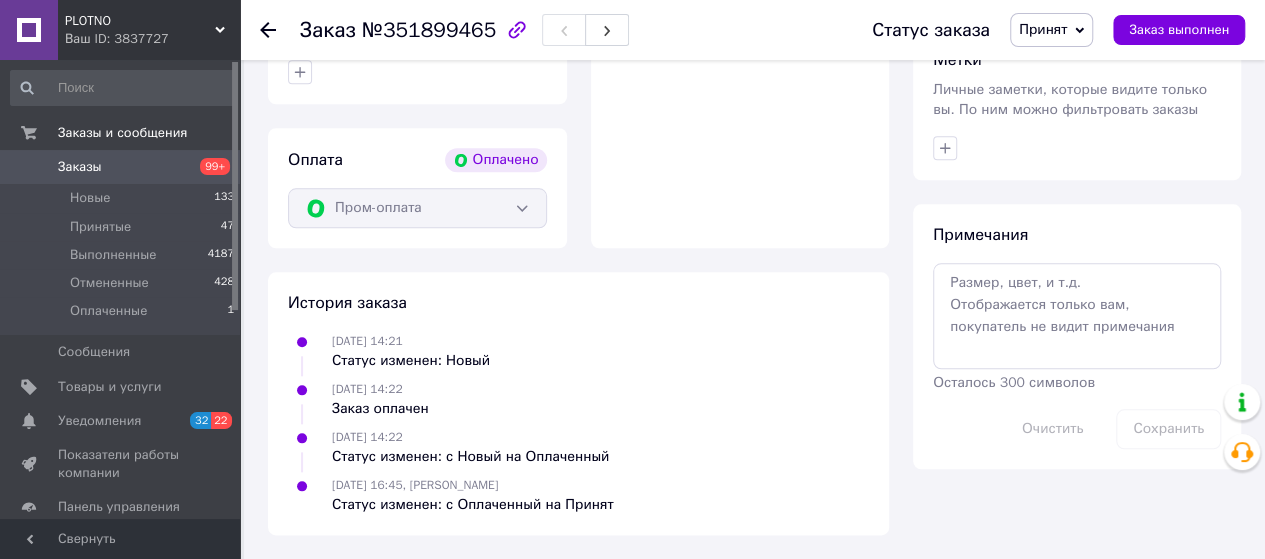 scroll, scrollTop: 1200, scrollLeft: 0, axis: vertical 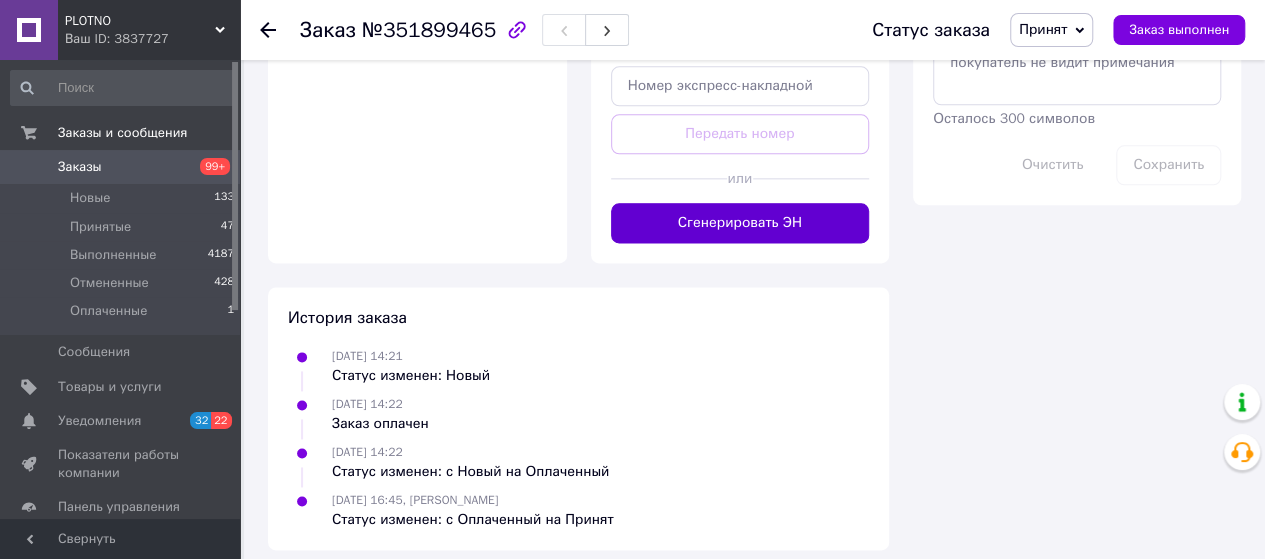 click on "Сгенерировать ЭН" at bounding box center [740, 223] 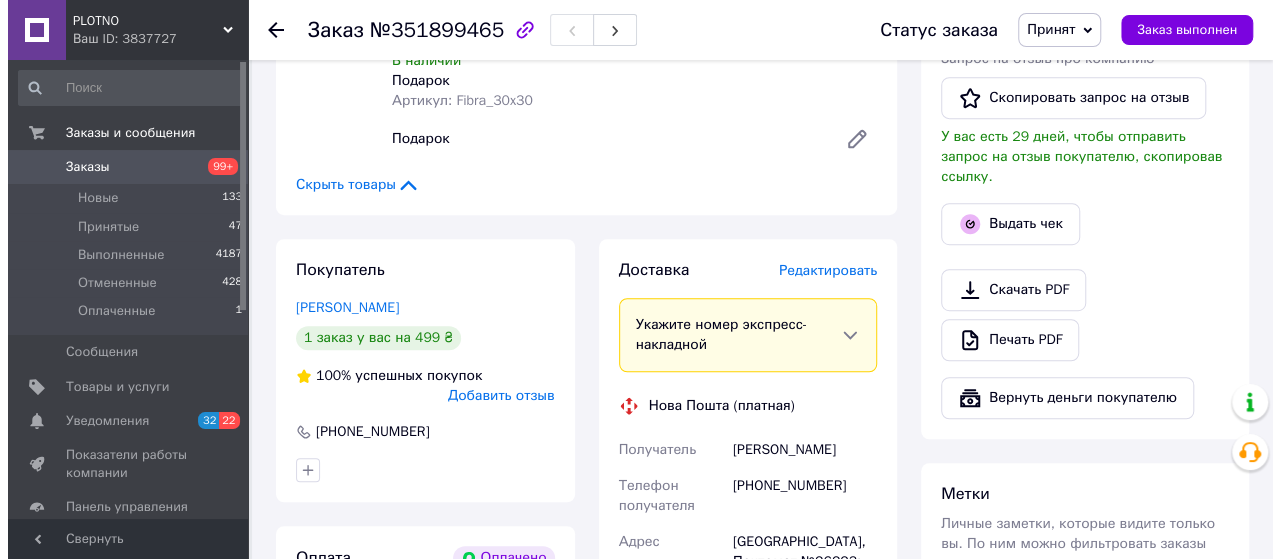 scroll, scrollTop: 500, scrollLeft: 0, axis: vertical 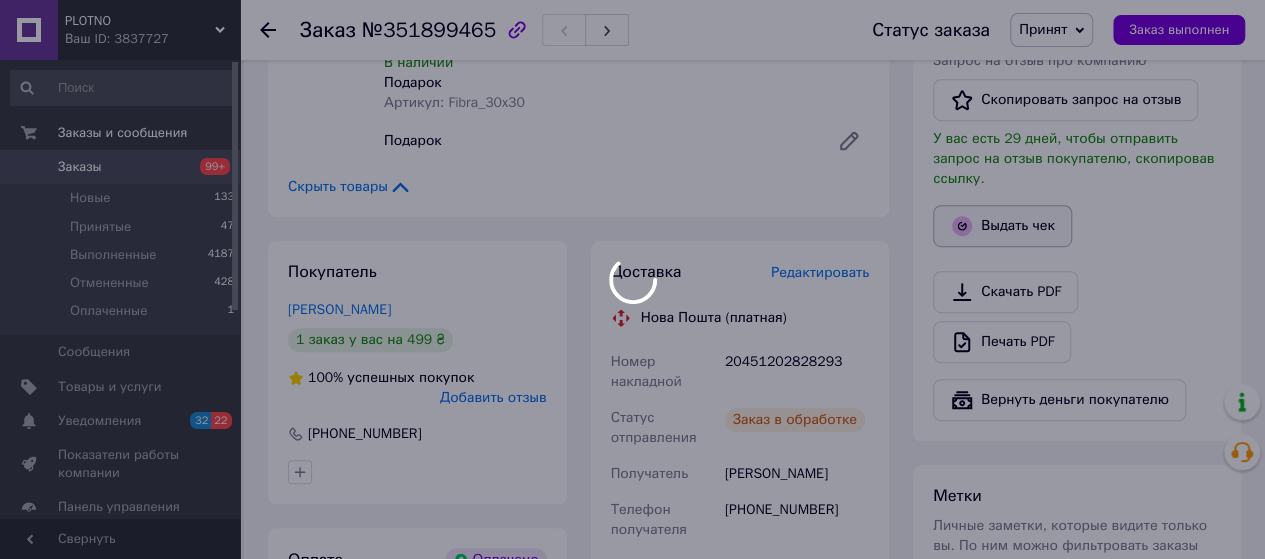 click at bounding box center (632, 279) 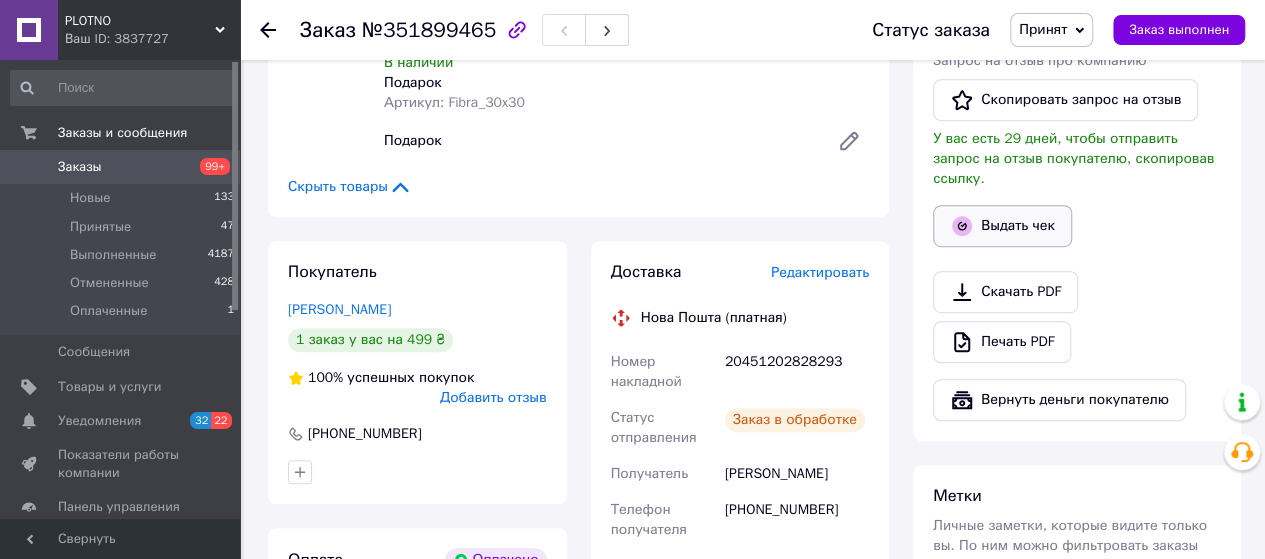 click on "Выдать чек" at bounding box center [1002, 226] 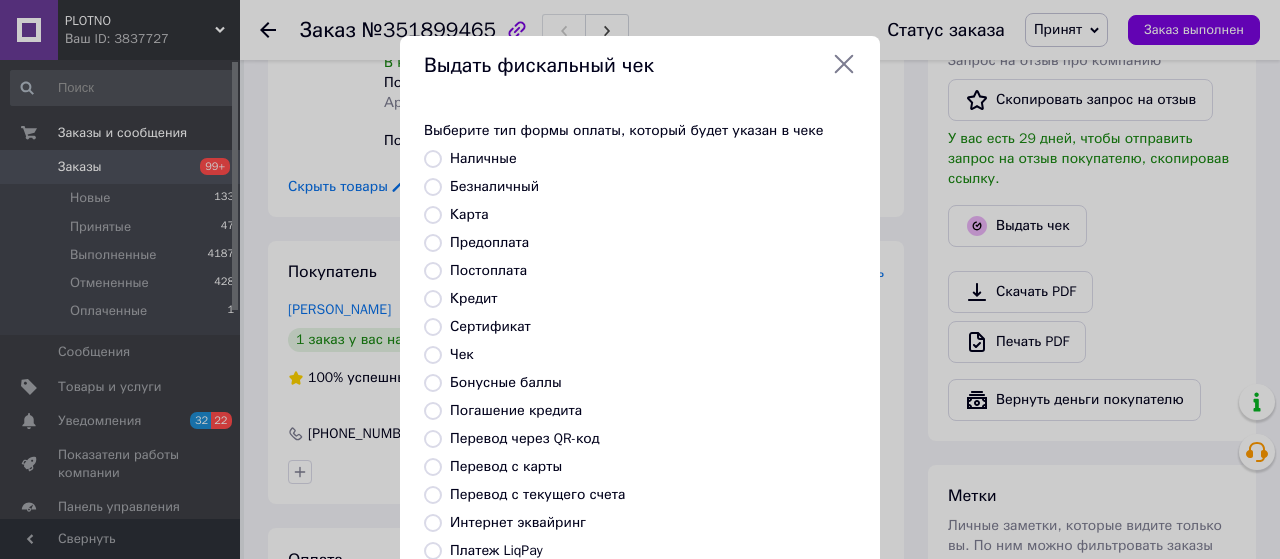 click on "Постоплата" at bounding box center (433, 271) 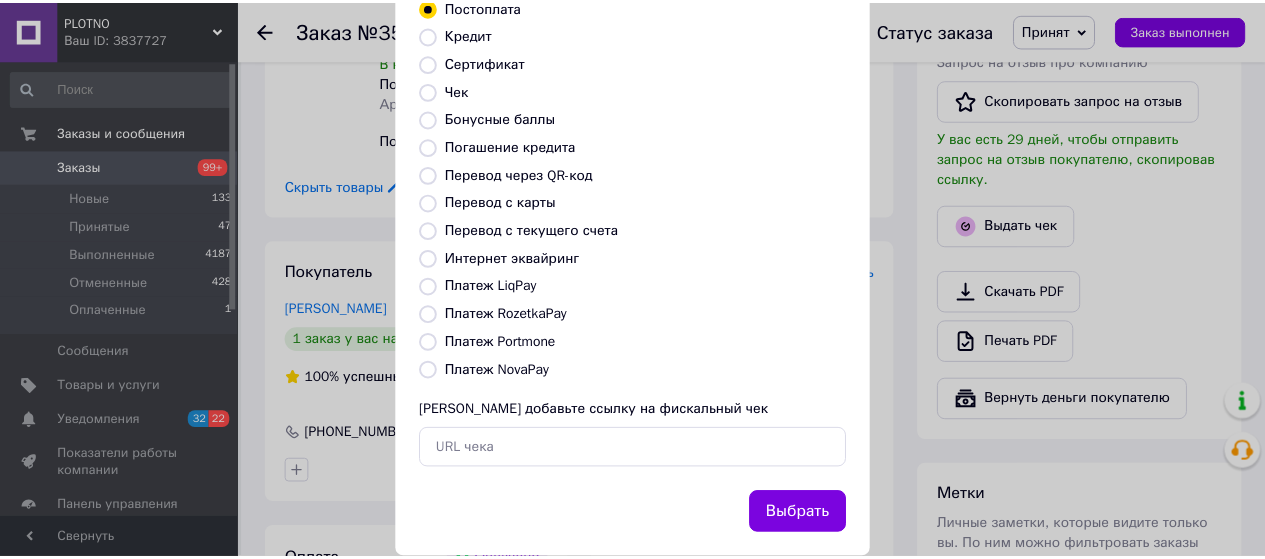 scroll, scrollTop: 298, scrollLeft: 0, axis: vertical 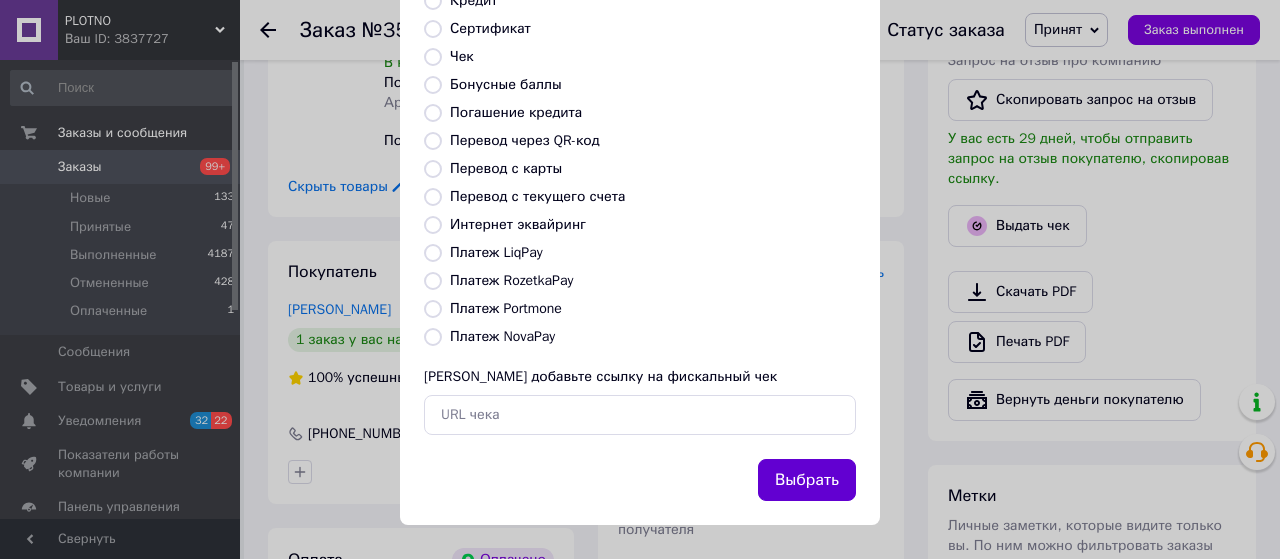 click on "Выбрать" at bounding box center [807, 480] 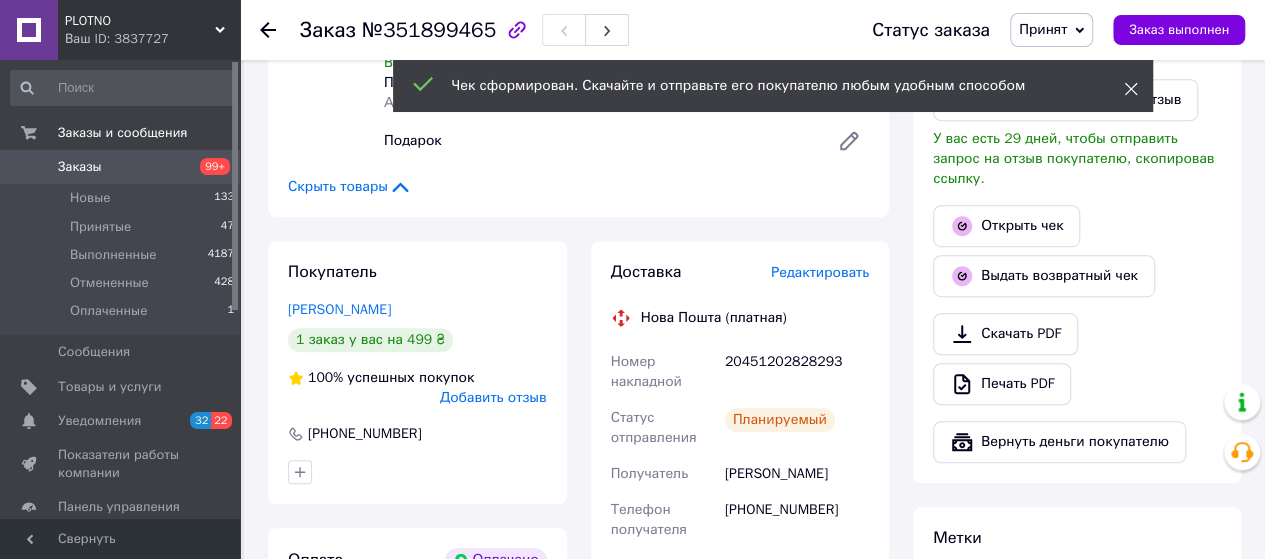 click 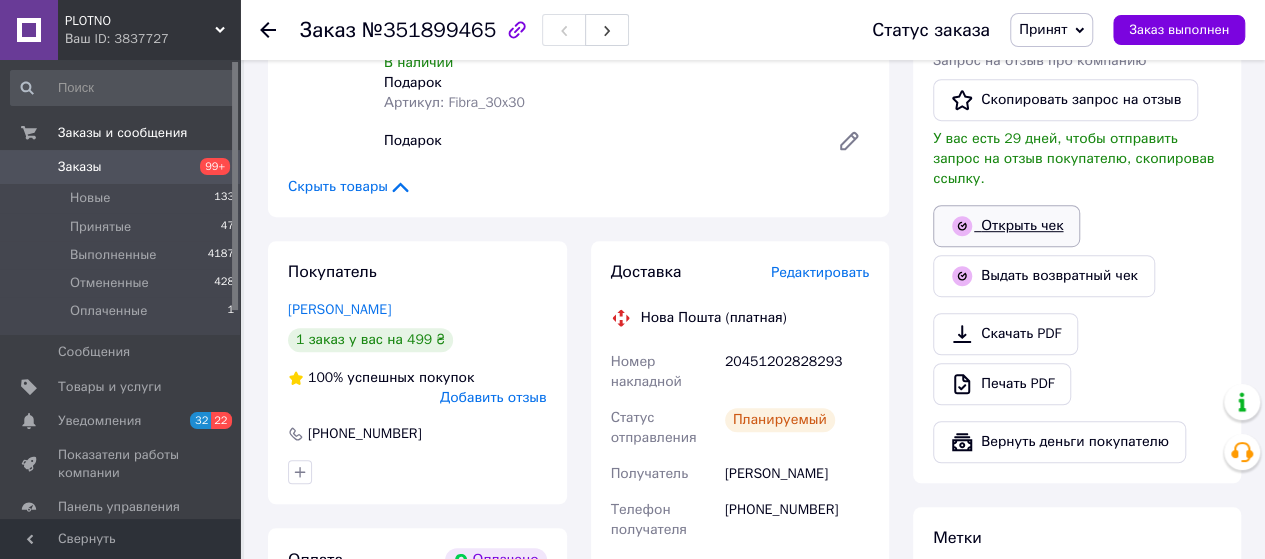 click on "Открыть чек" at bounding box center [1006, 226] 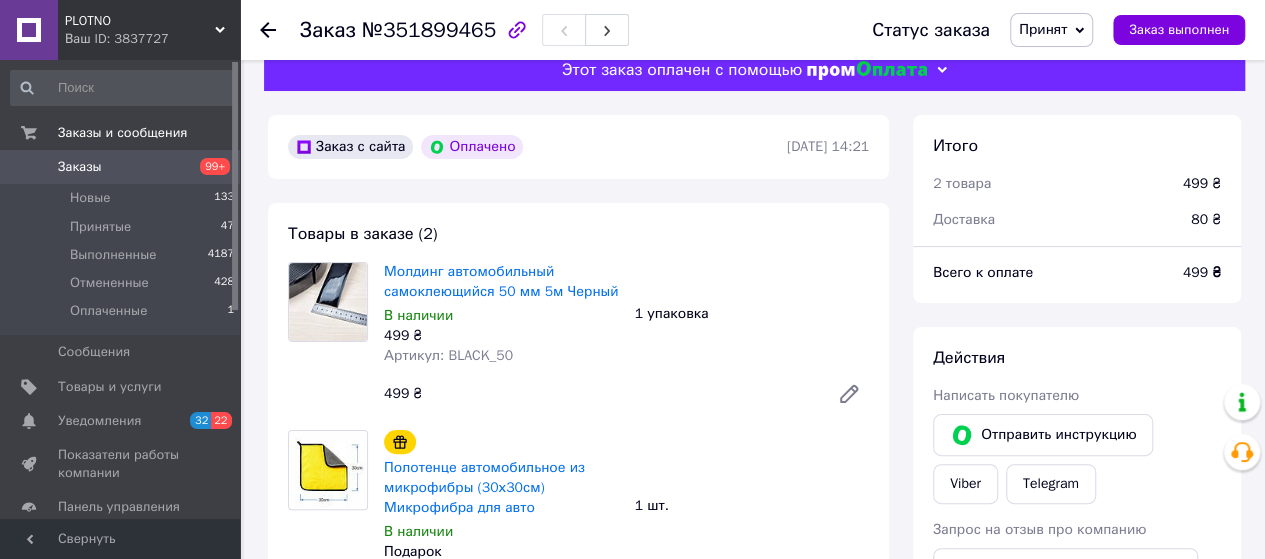 scroll, scrollTop: 0, scrollLeft: 0, axis: both 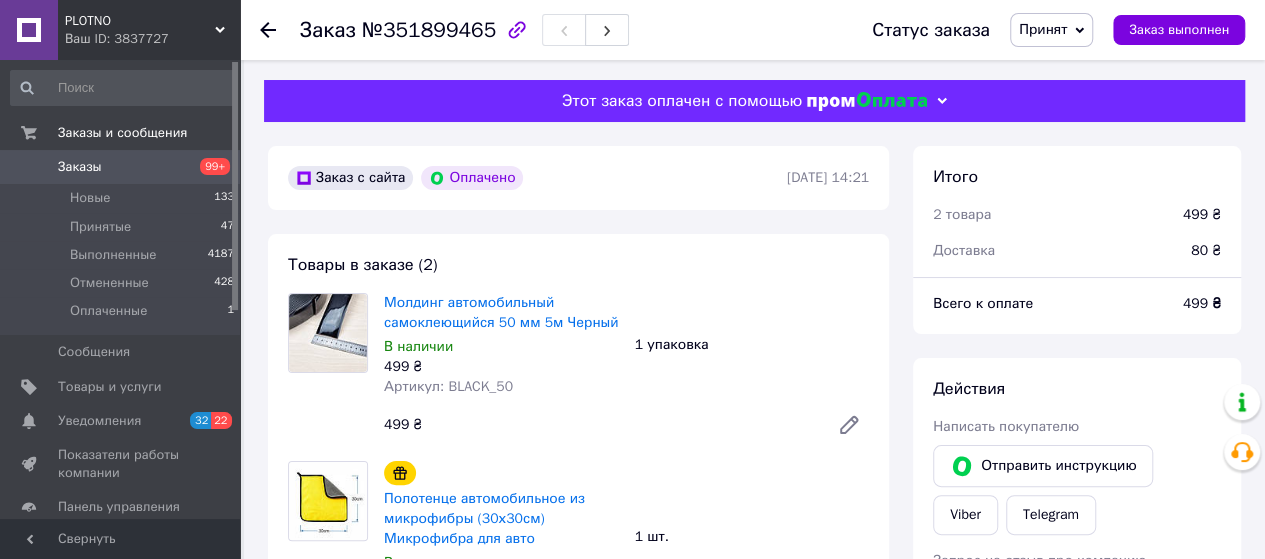 click on "Заказы" at bounding box center [121, 167] 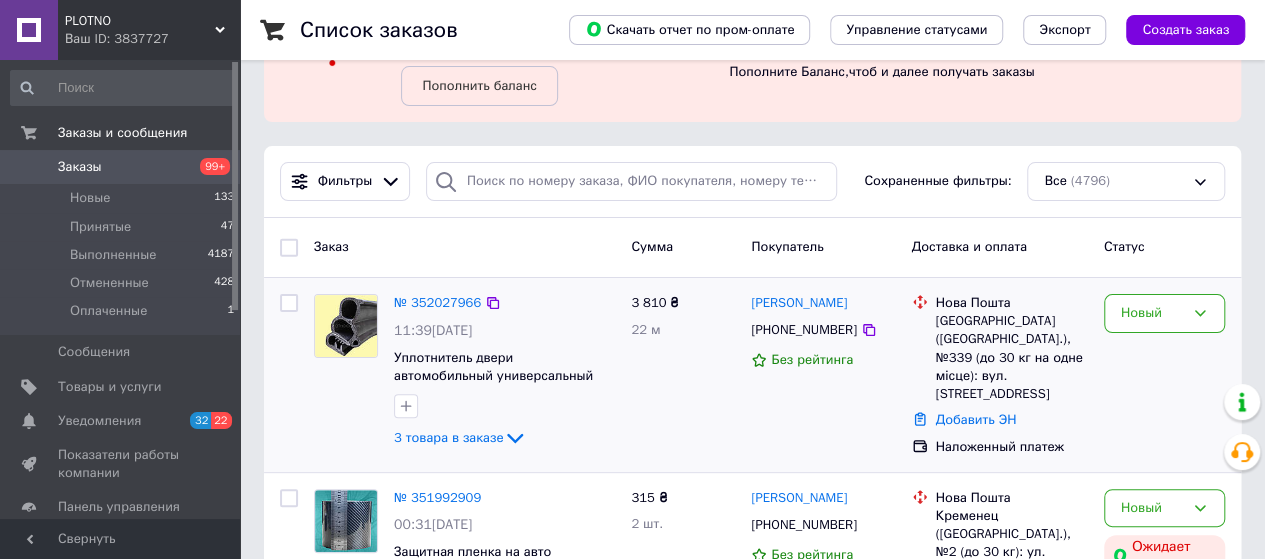 scroll, scrollTop: 100, scrollLeft: 0, axis: vertical 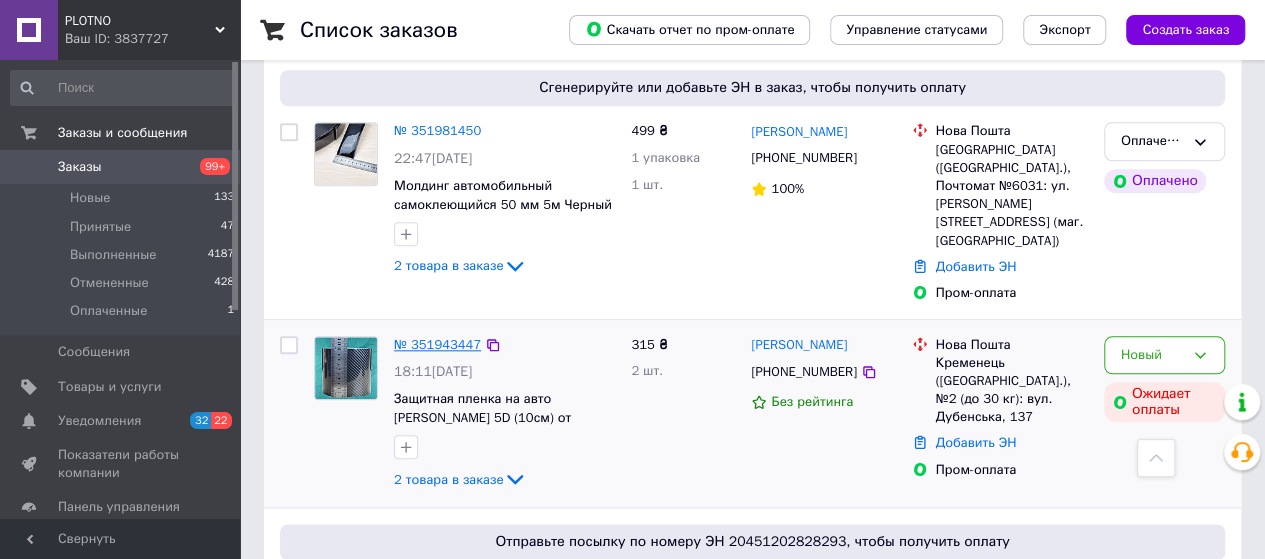 click on "№ 351943447" at bounding box center (437, 344) 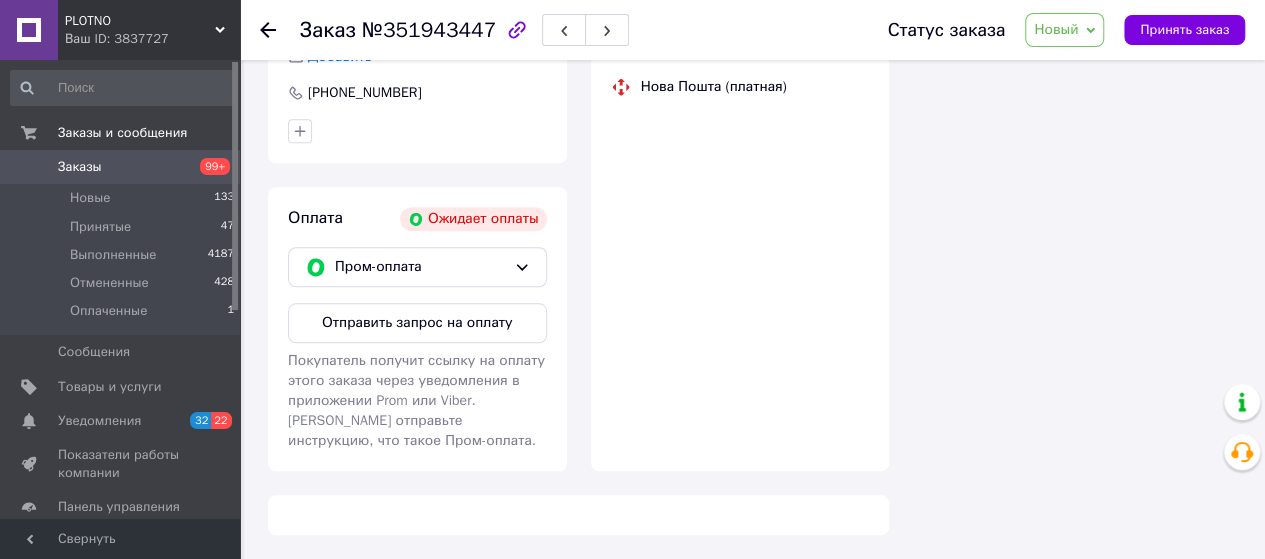 scroll, scrollTop: 900, scrollLeft: 0, axis: vertical 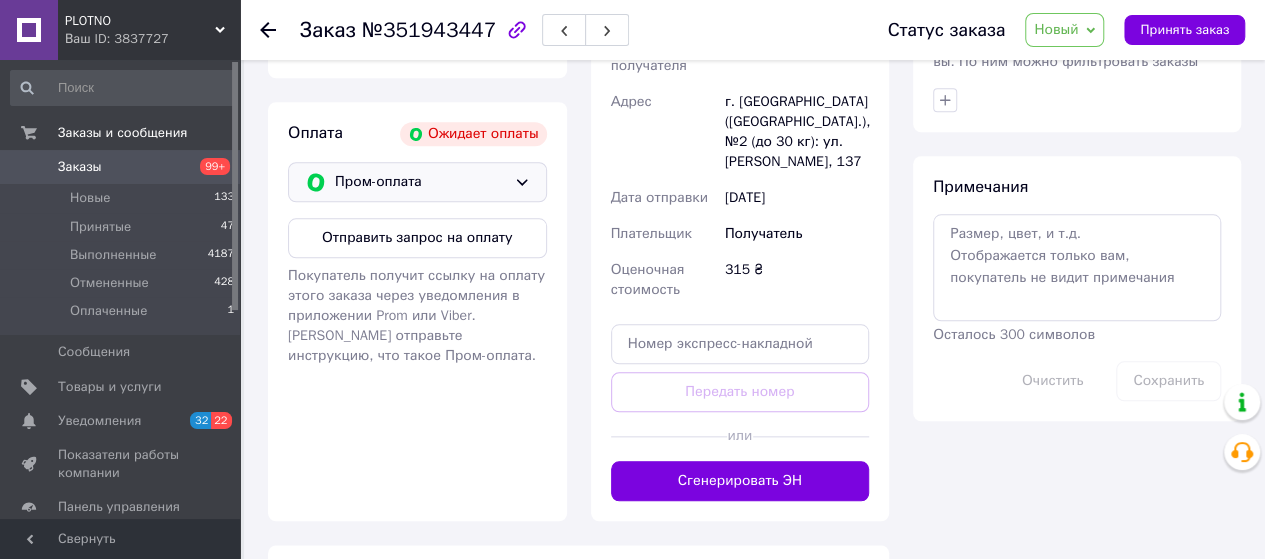 click on "Пром-оплата" at bounding box center [420, 182] 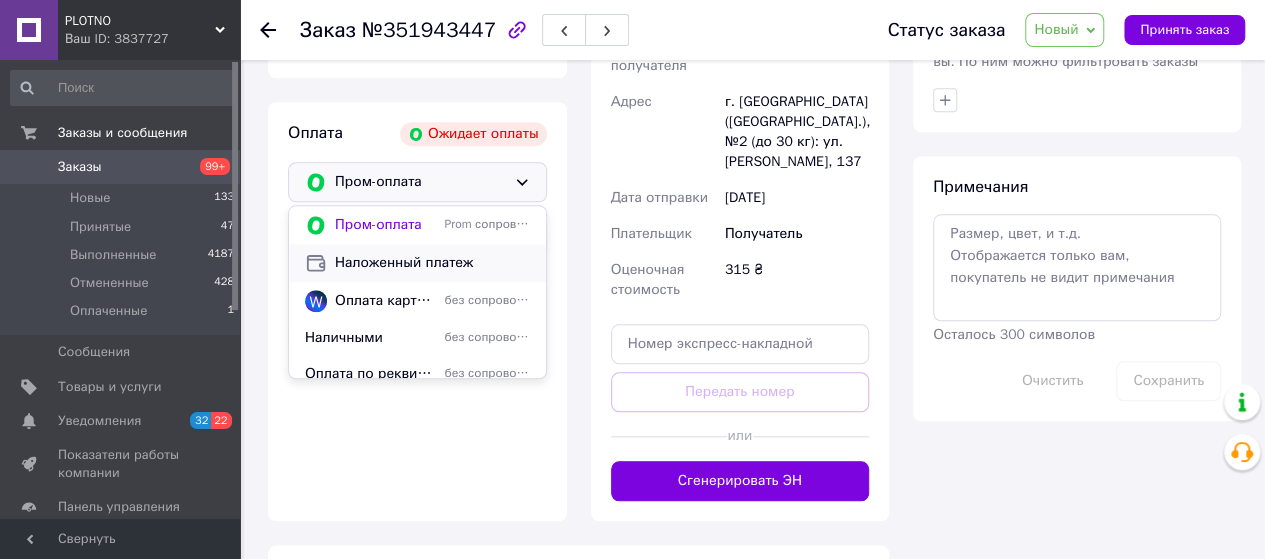 click on "Наложенный платеж" at bounding box center [432, 263] 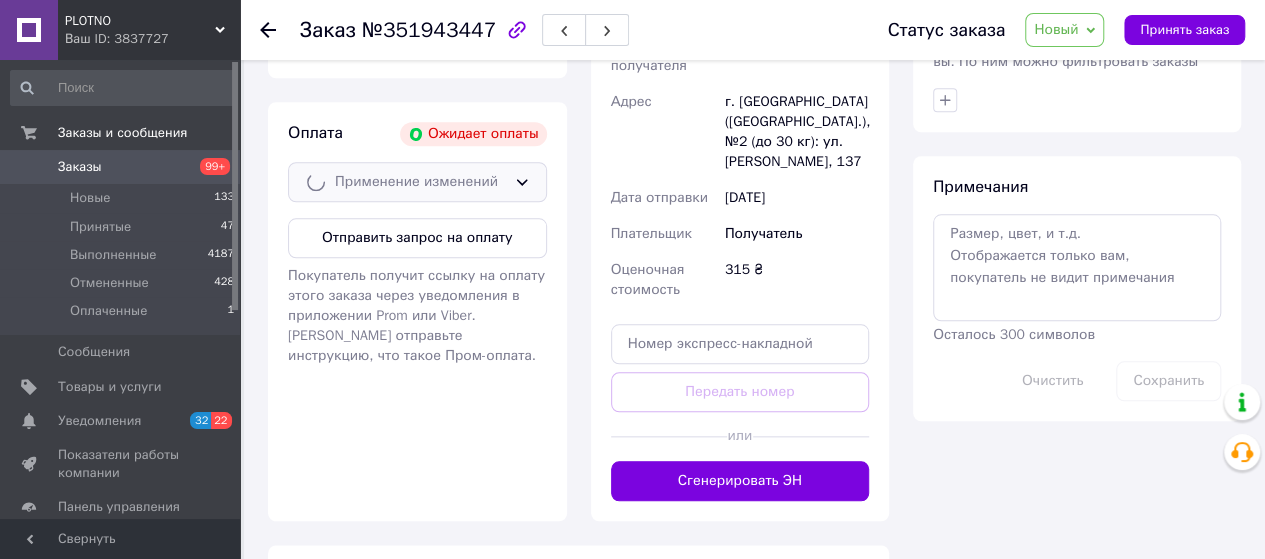 click on "Новый" at bounding box center (1056, 29) 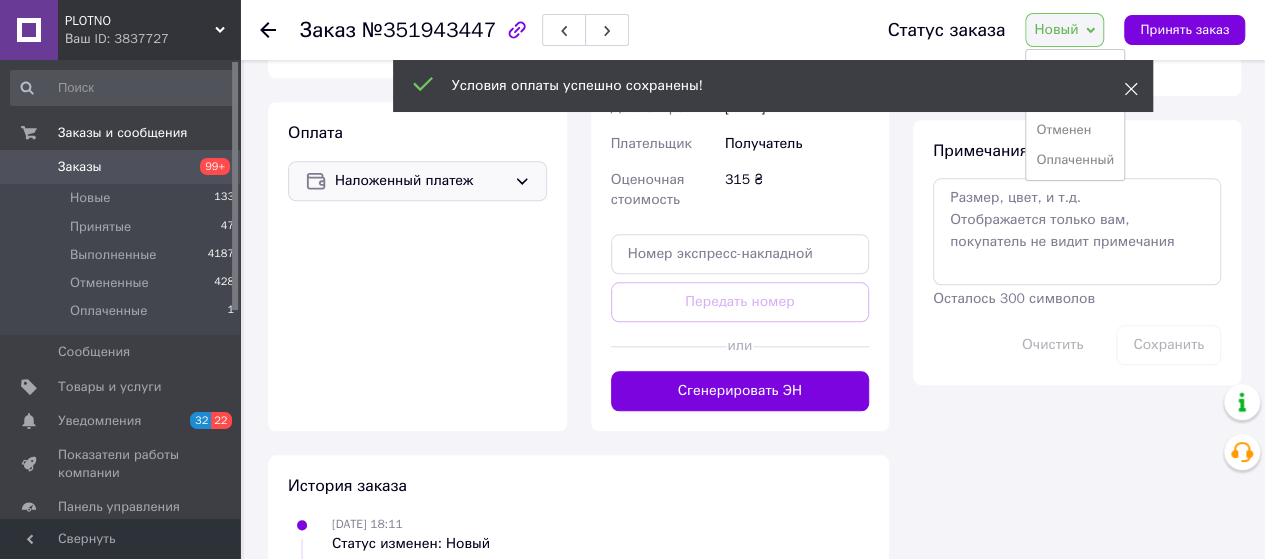 click on "Условия оплаты успешно сохранены!" at bounding box center (773, 86) 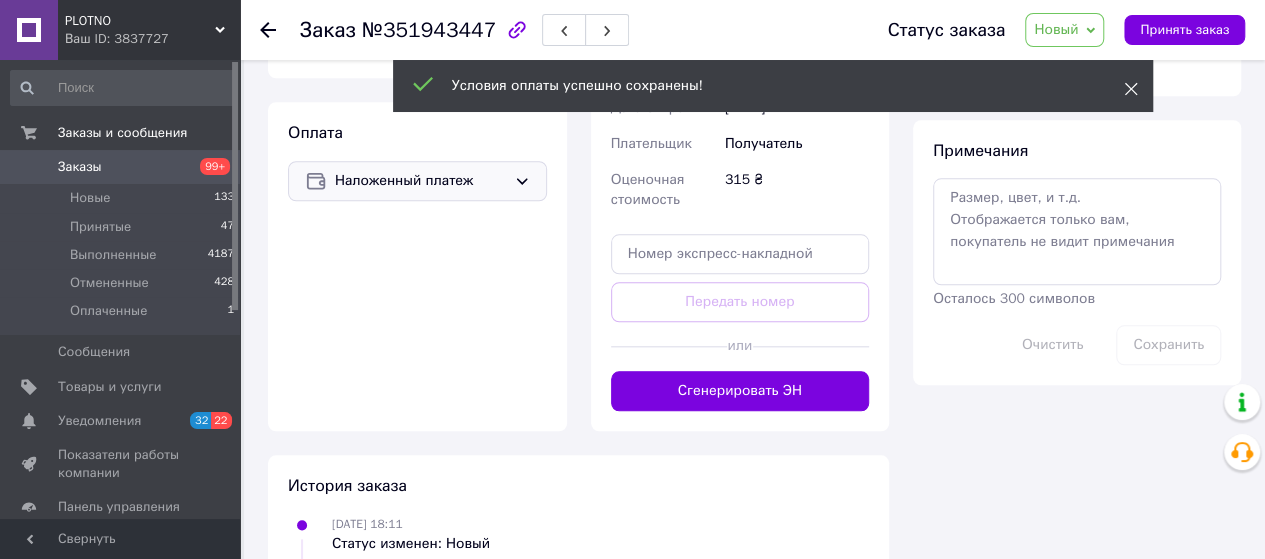 click 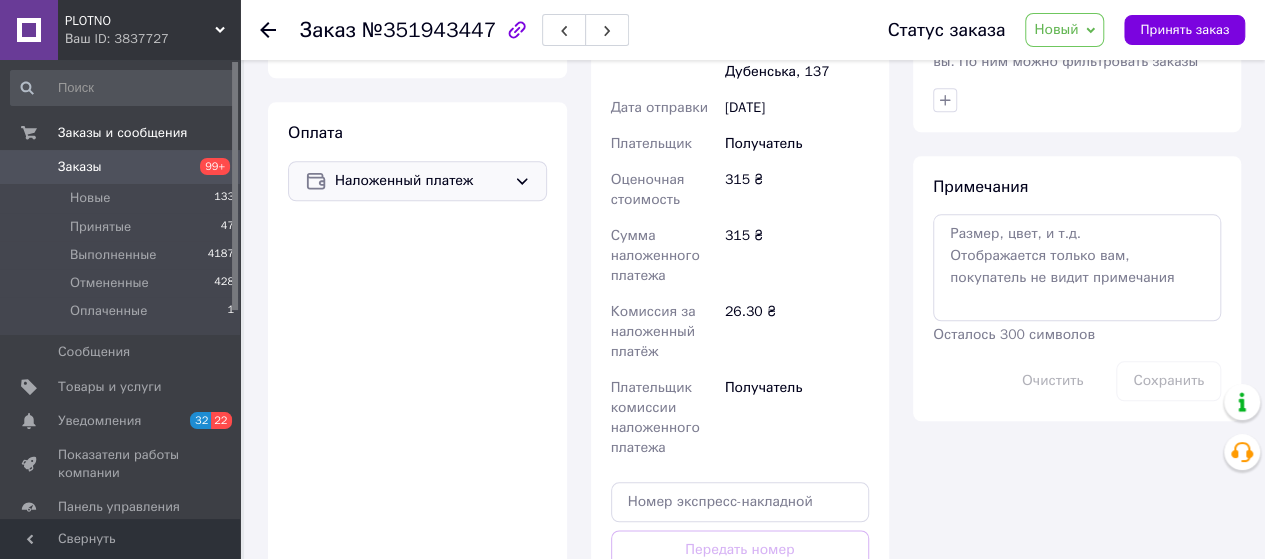 click 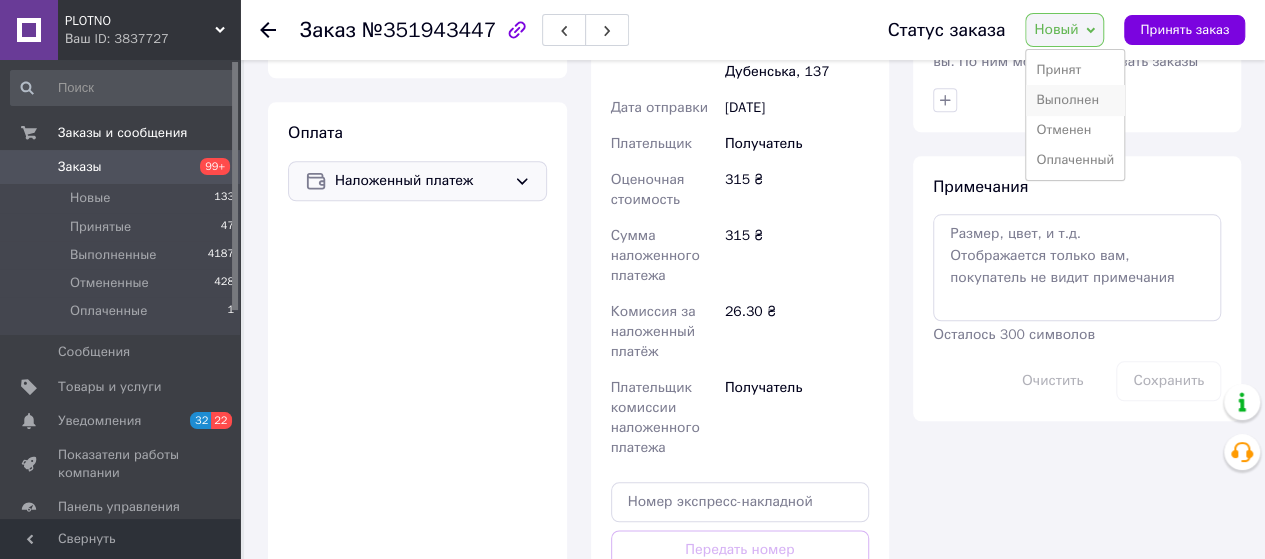 click on "Выполнен" at bounding box center [1075, 100] 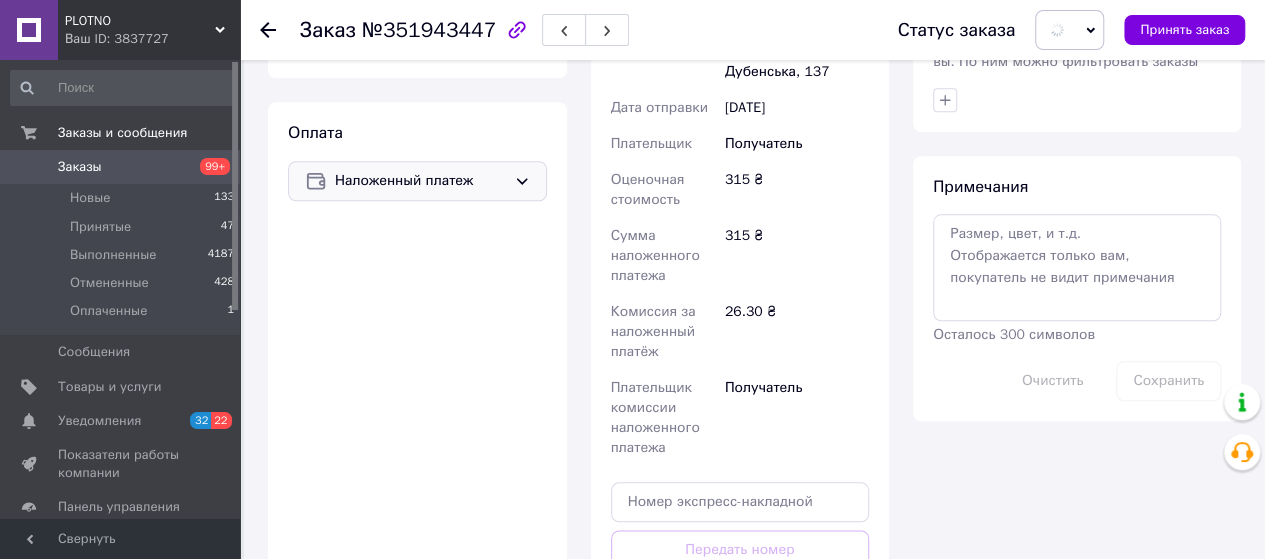 click on "Заказы" at bounding box center (121, 167) 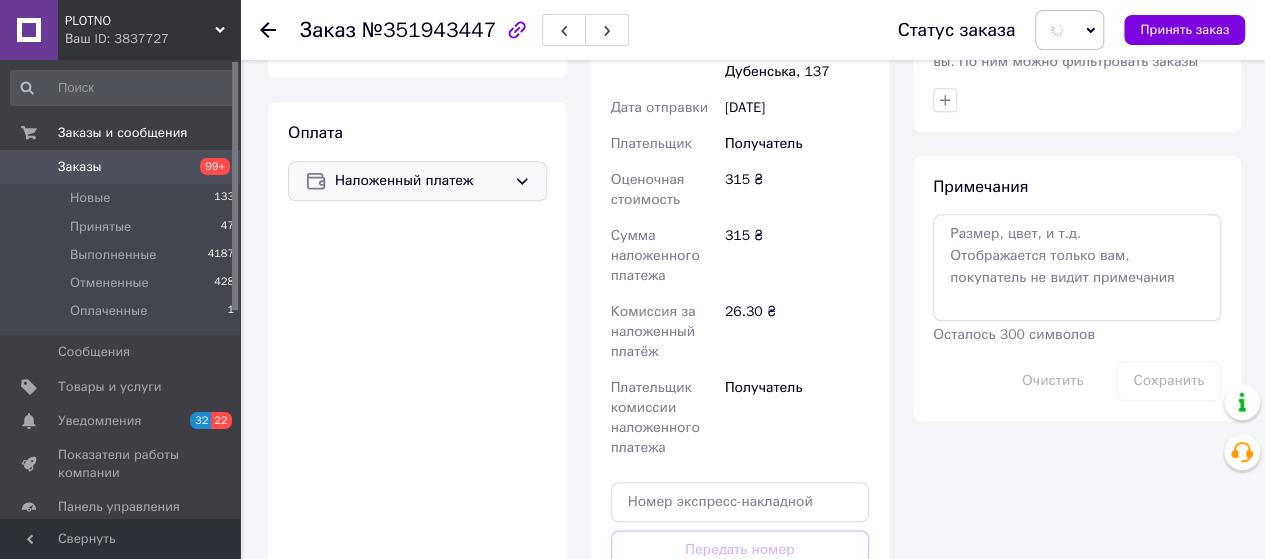 scroll, scrollTop: 0, scrollLeft: 0, axis: both 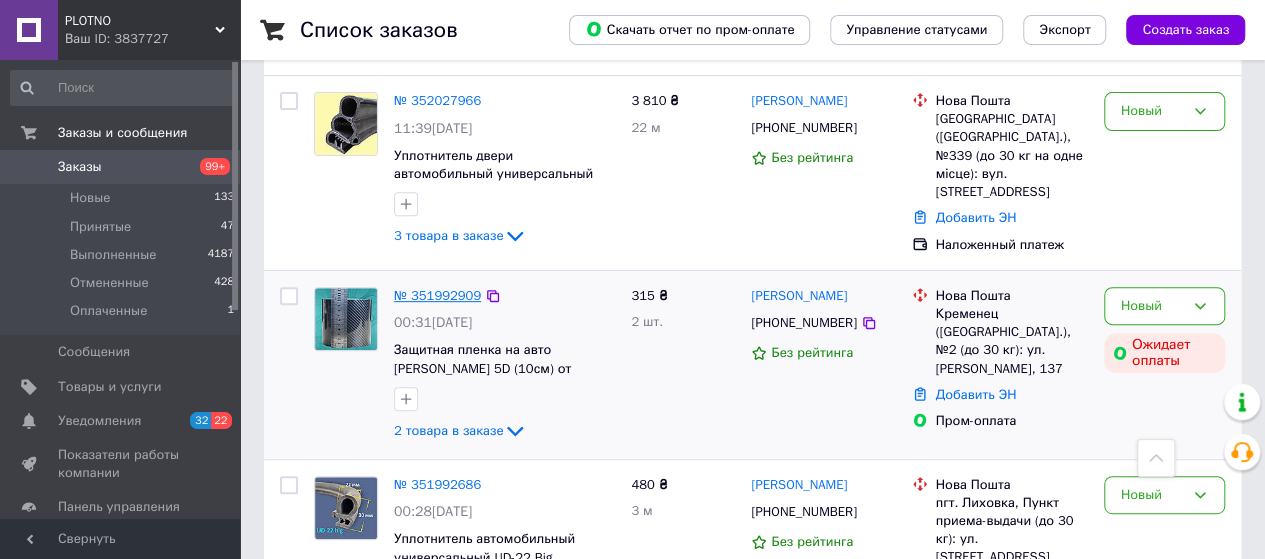 click on "№ 351992909" at bounding box center (437, 295) 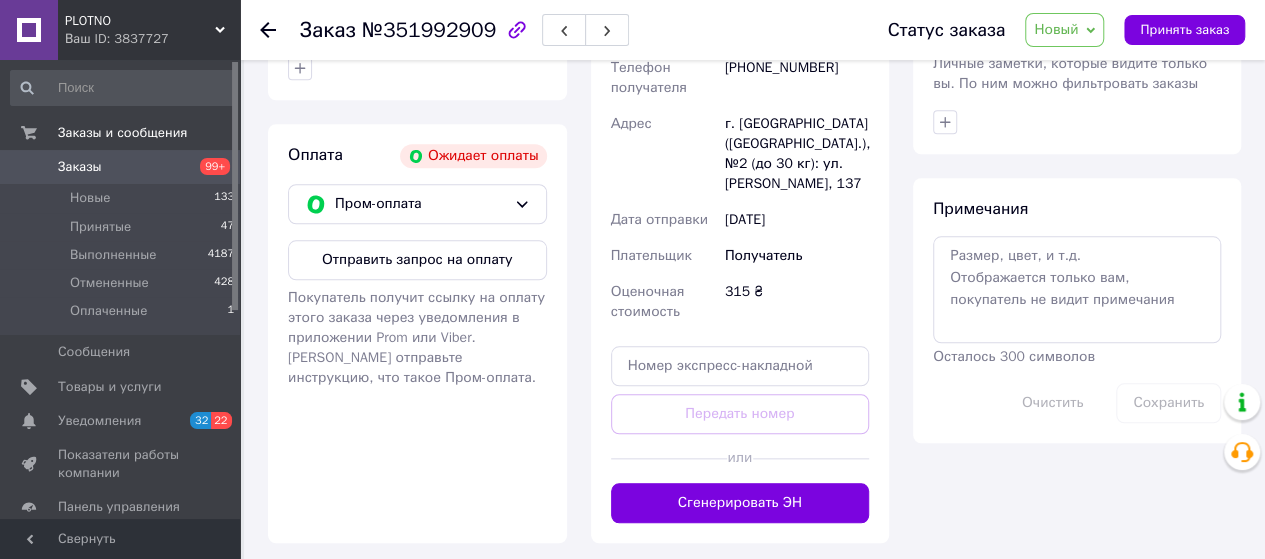 scroll, scrollTop: 900, scrollLeft: 0, axis: vertical 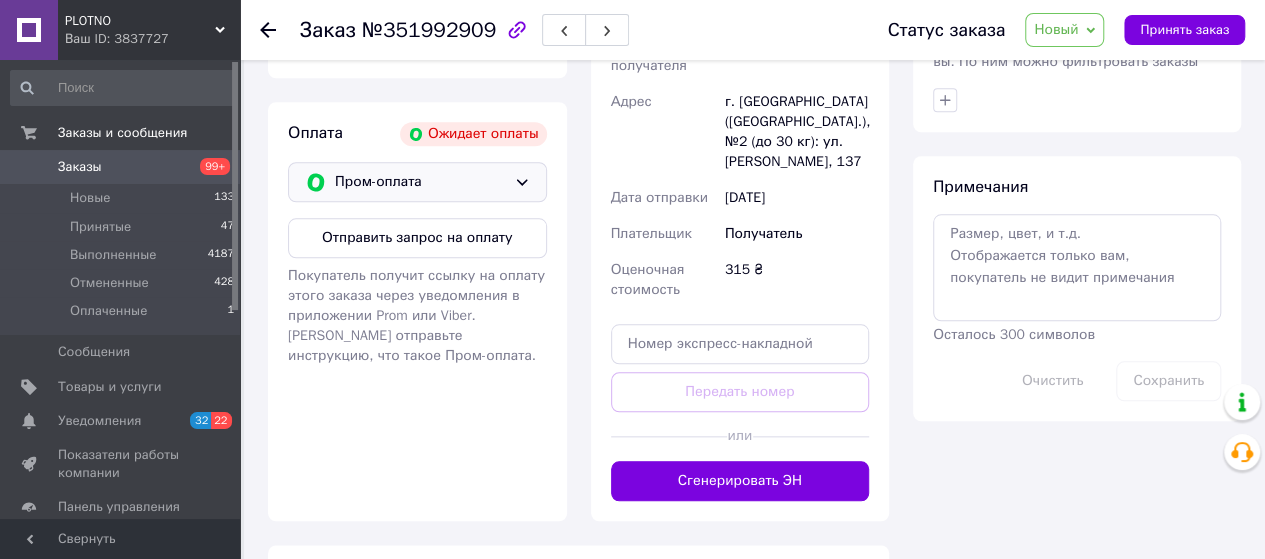 click on "Пром-оплата" at bounding box center (420, 182) 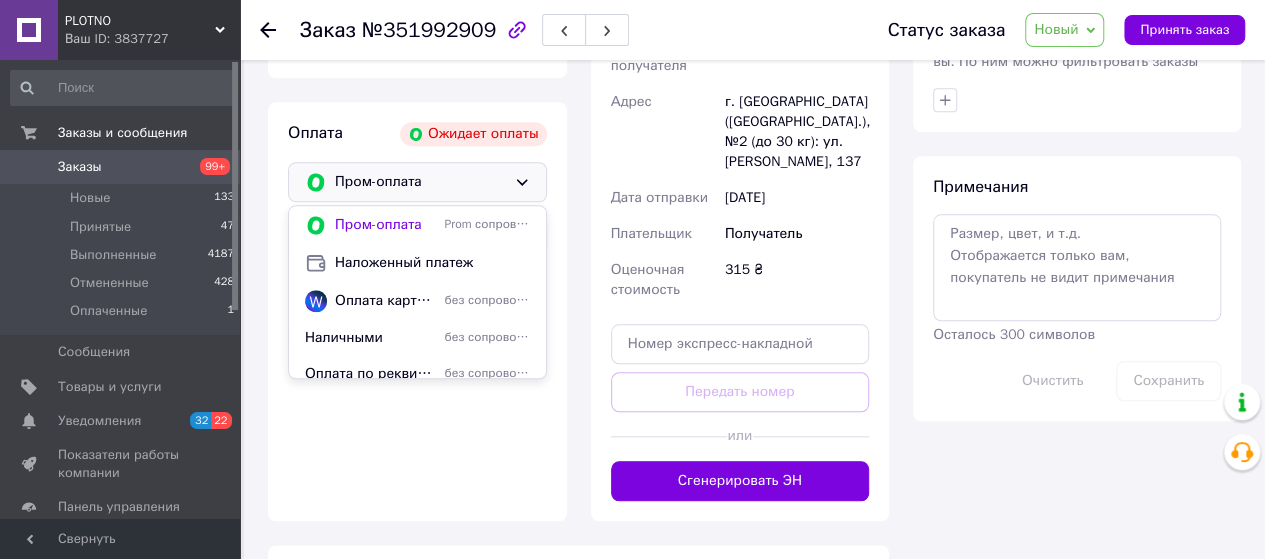 click on "Наложенный платеж" at bounding box center (432, 263) 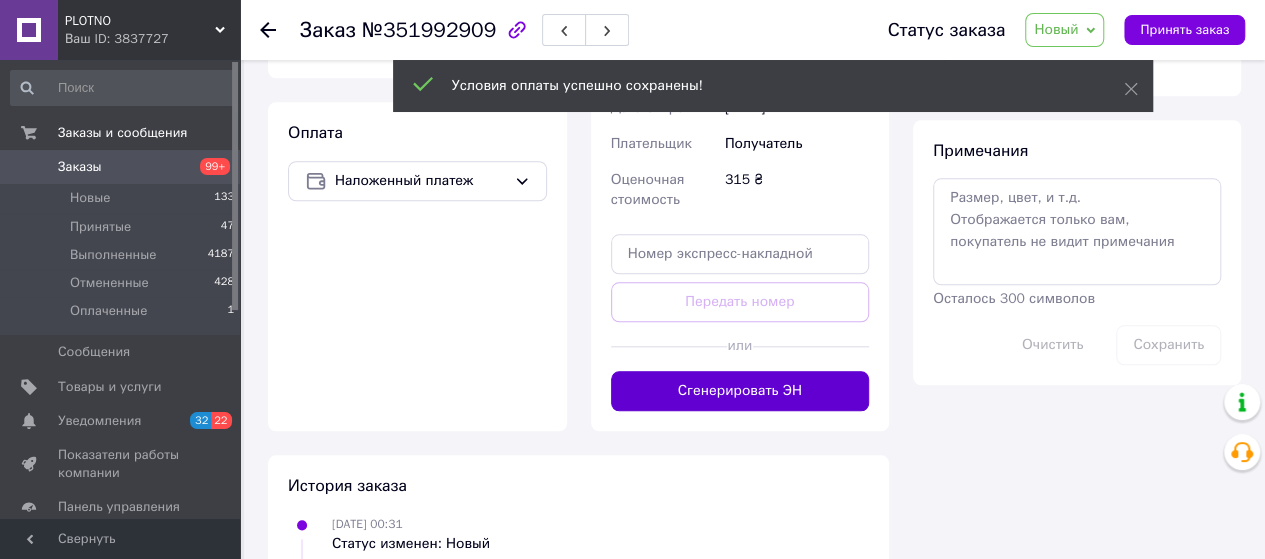 click on "Сгенерировать ЭН" at bounding box center [740, 391] 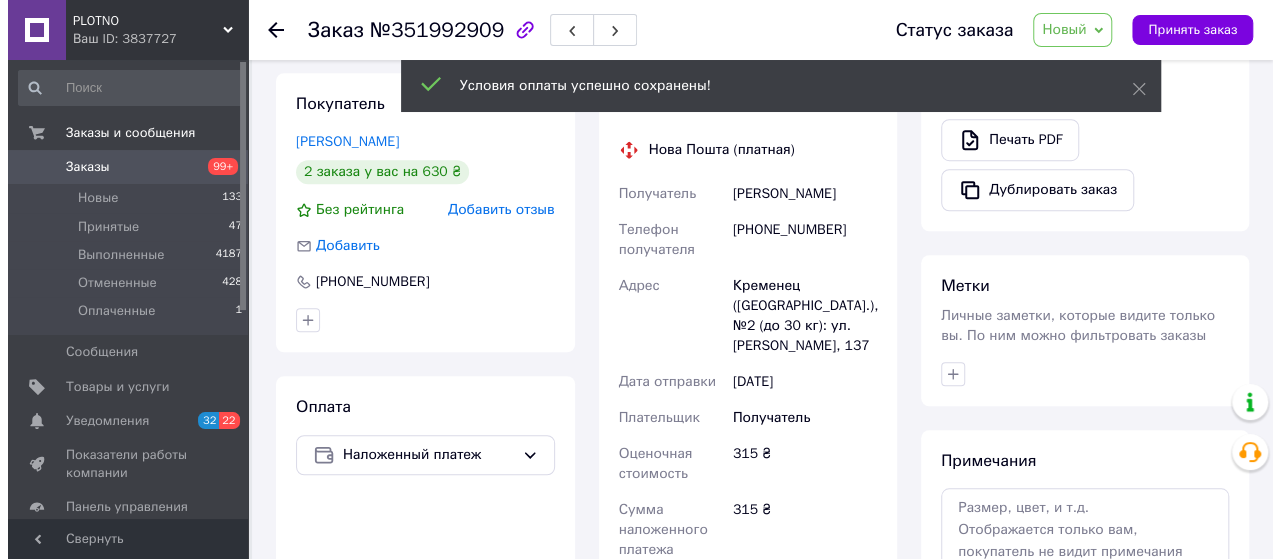 scroll, scrollTop: 400, scrollLeft: 0, axis: vertical 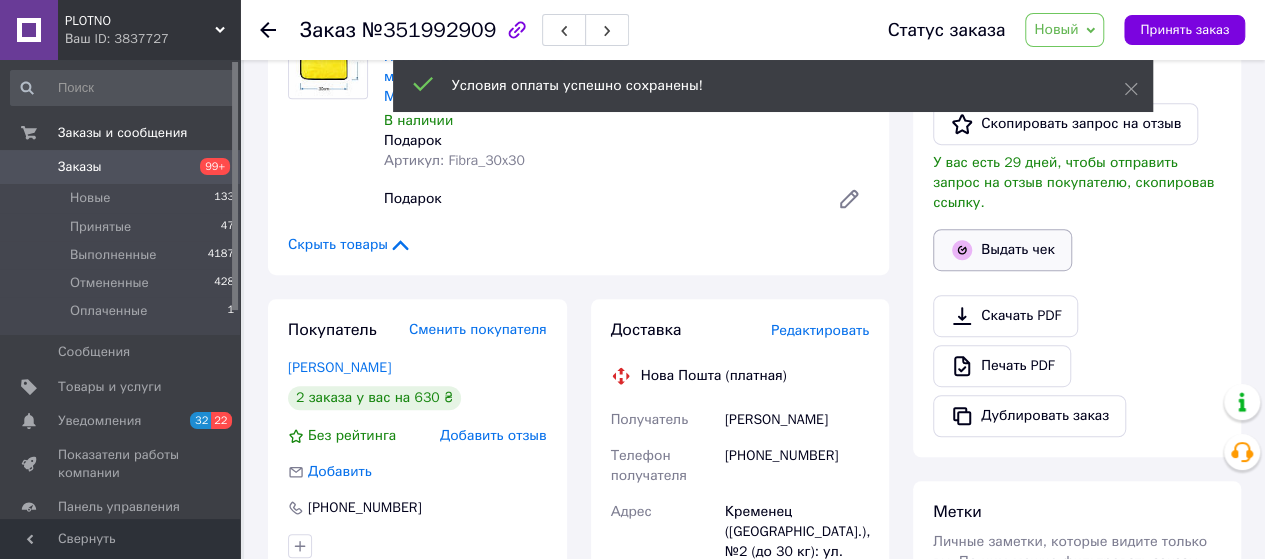 click on "Выдать чек" at bounding box center (1002, 250) 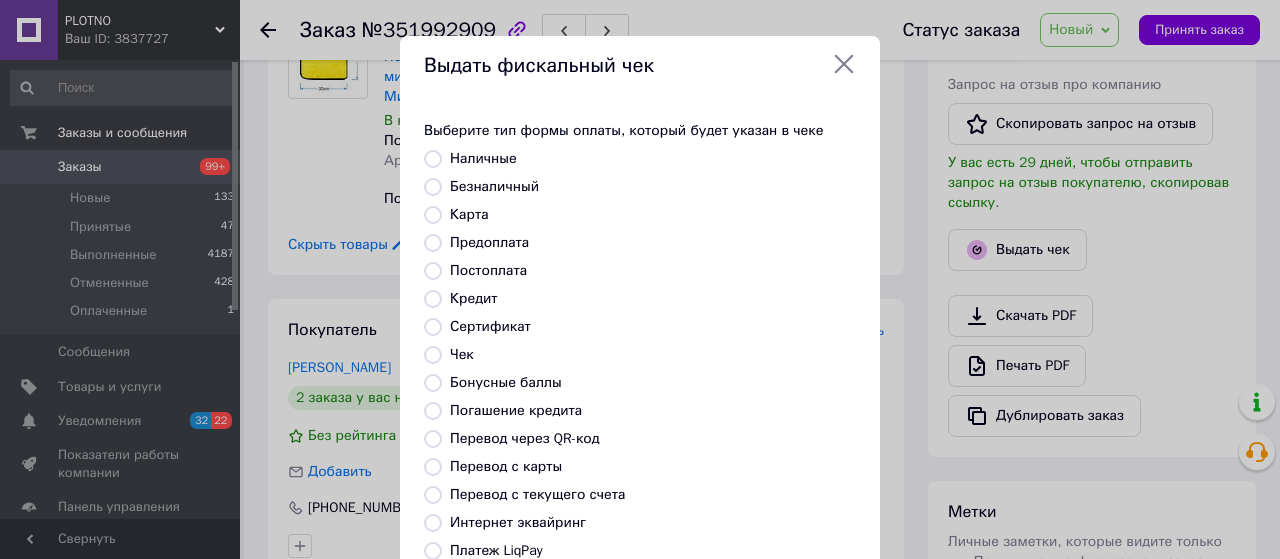 click on "Постоплата" at bounding box center [433, 271] 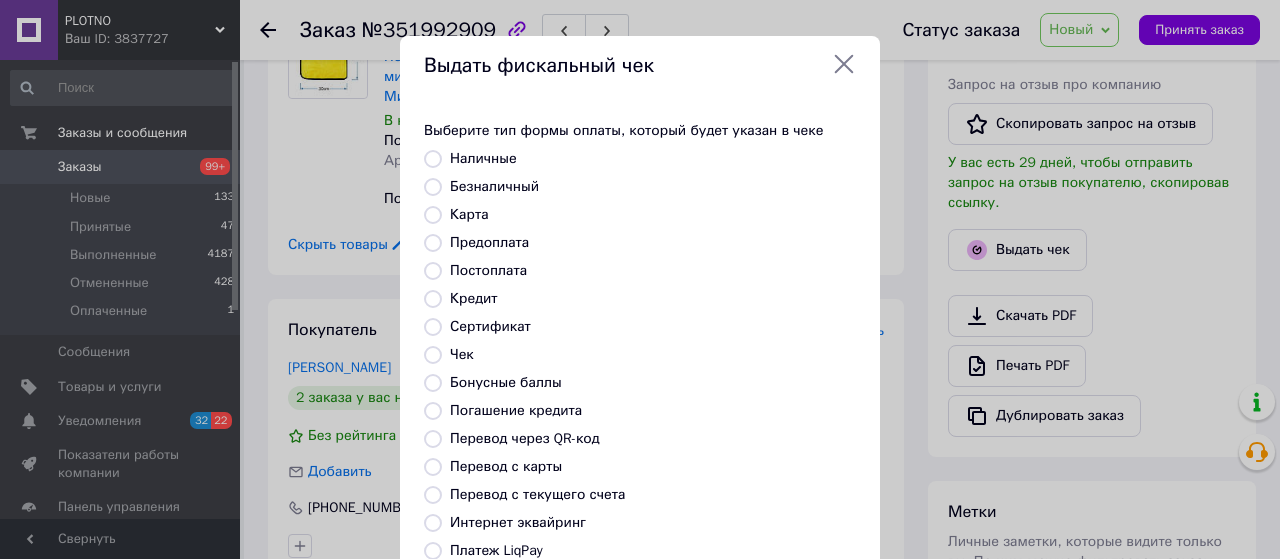 radio on "true" 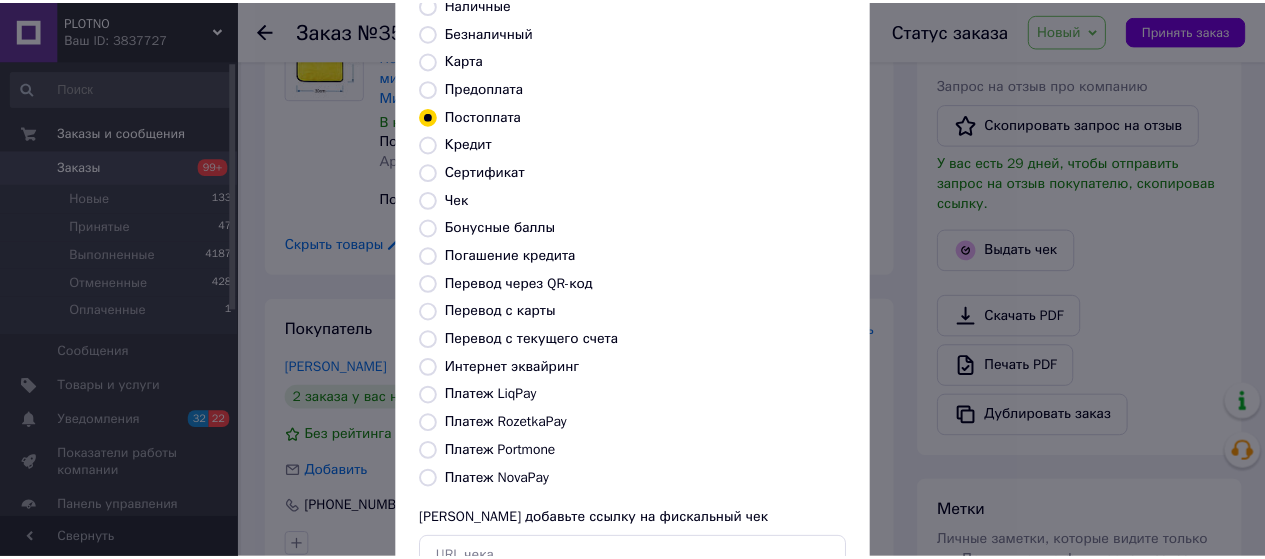 scroll, scrollTop: 298, scrollLeft: 0, axis: vertical 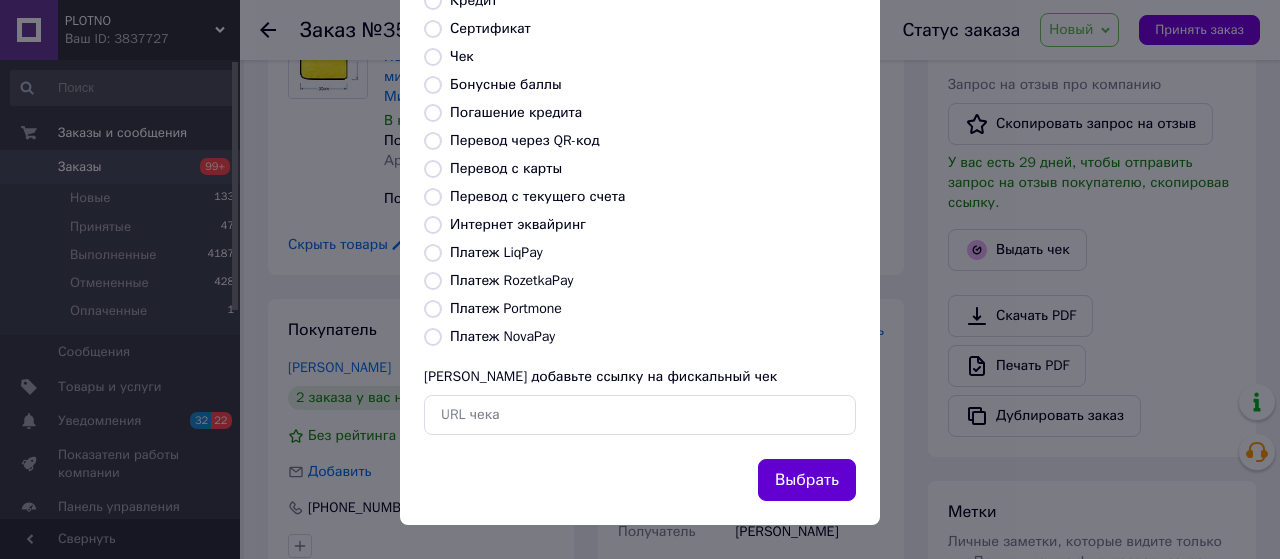 click on "Выбрать" at bounding box center [807, 480] 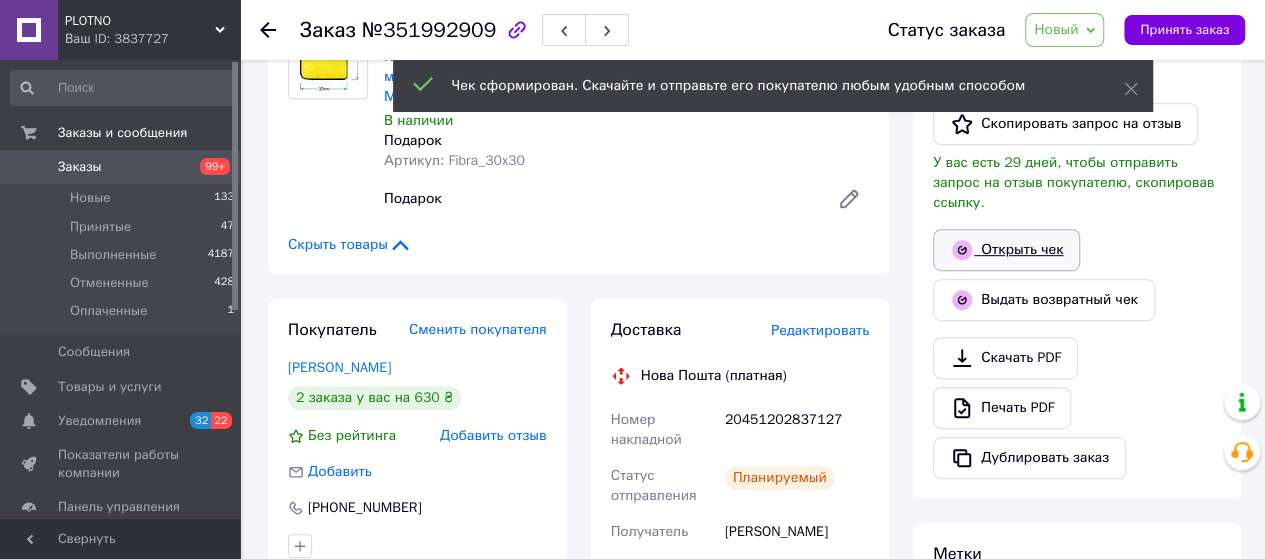 click on "Открыть чек" at bounding box center (1006, 250) 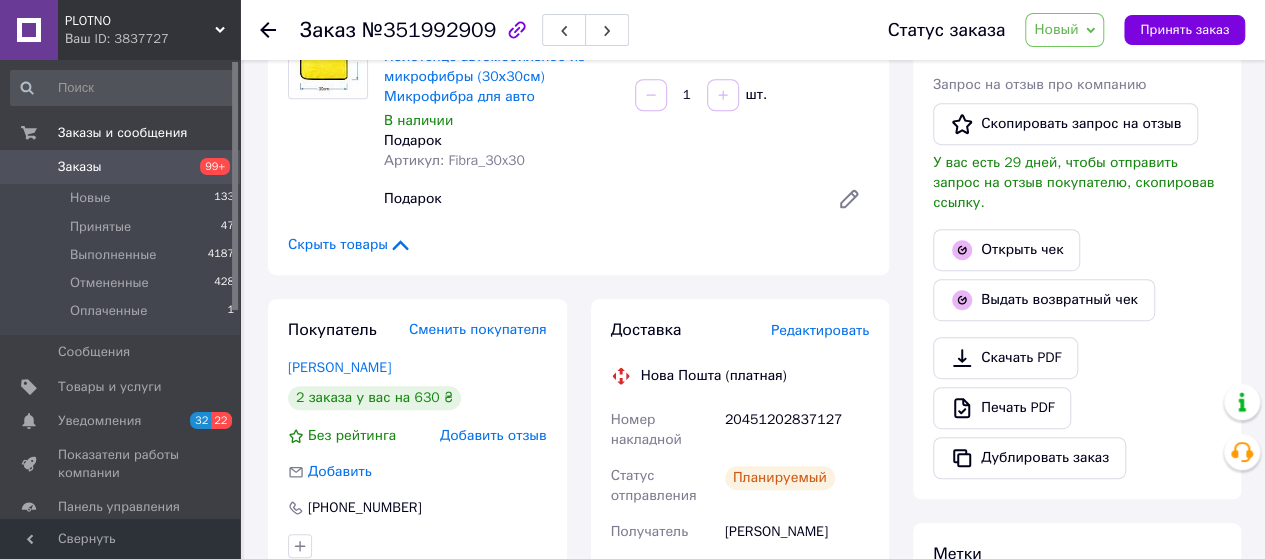 click on "Новый" at bounding box center [1064, 30] 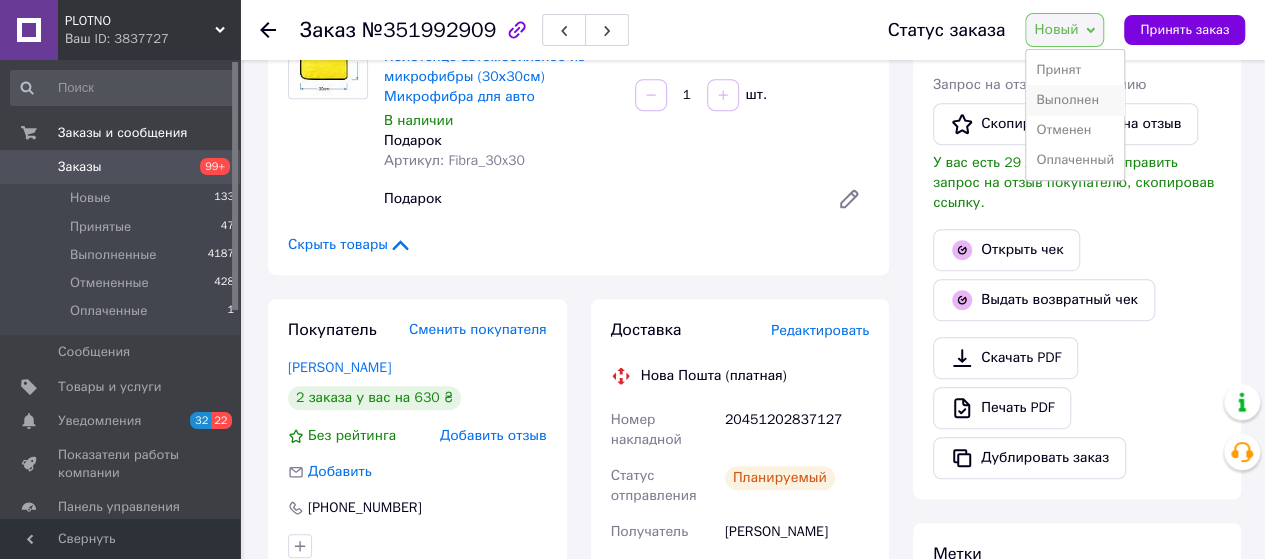 click on "Выполнен" at bounding box center [1075, 100] 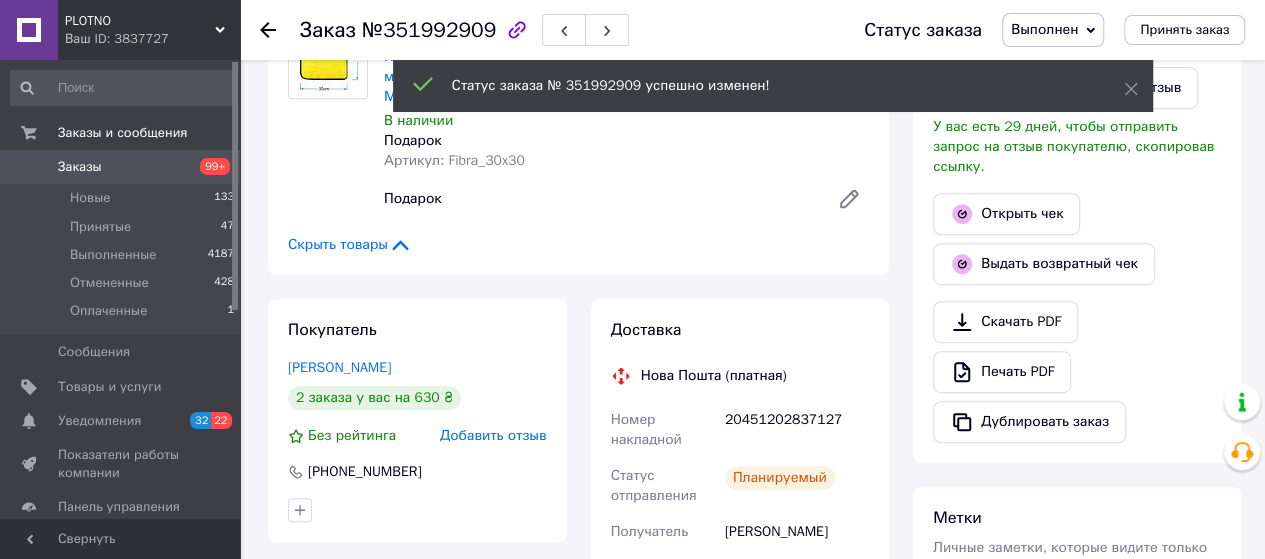 click on "Заказы" at bounding box center (80, 167) 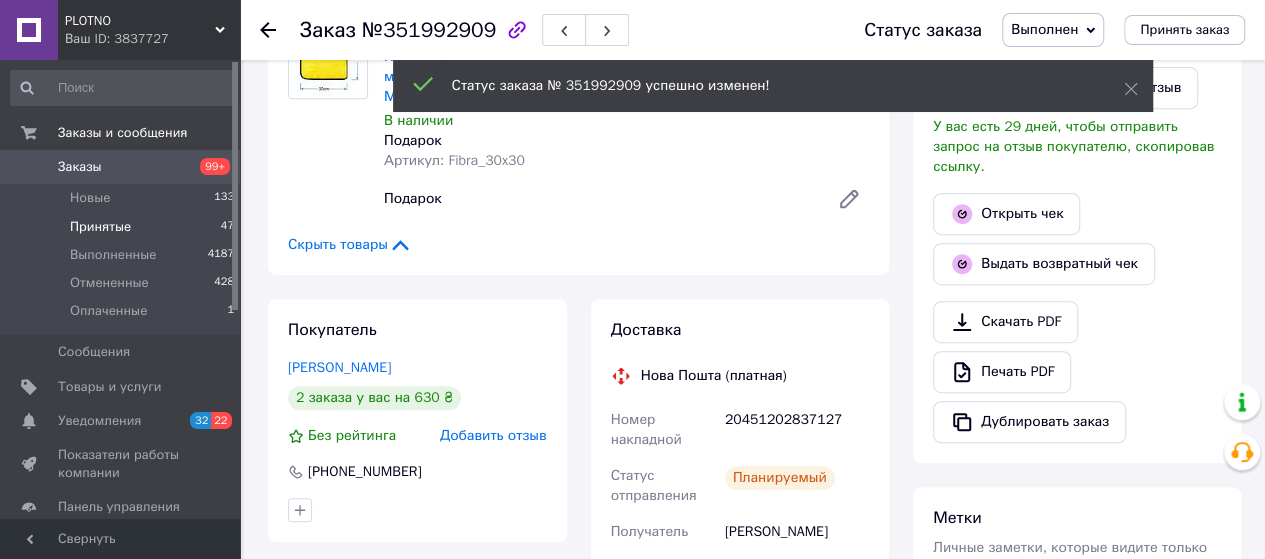 scroll, scrollTop: 0, scrollLeft: 0, axis: both 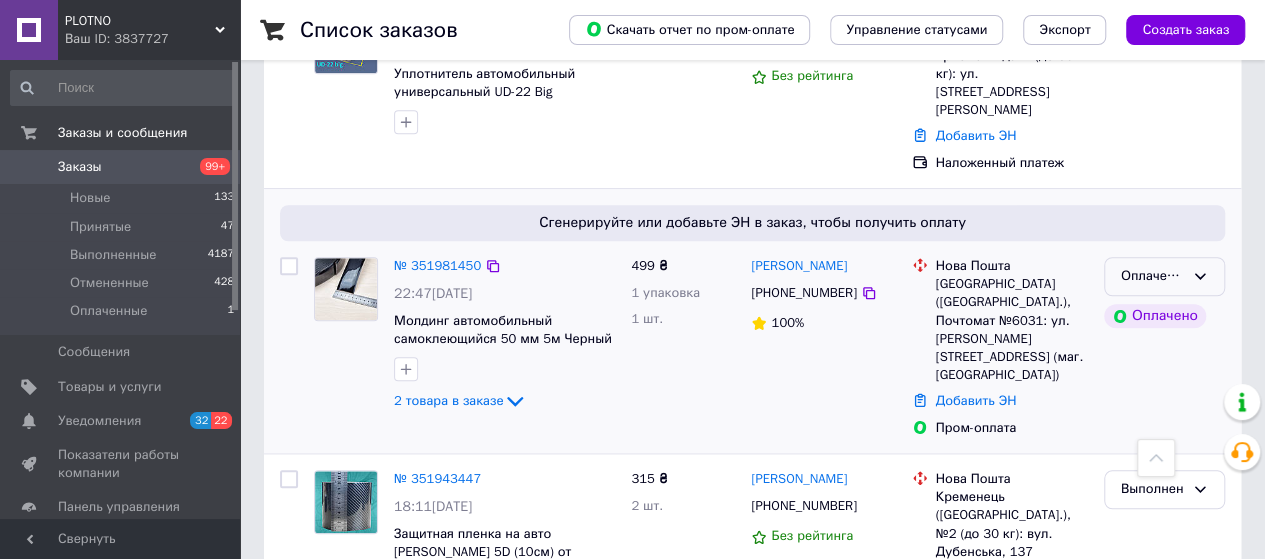click on "Оплаченный" at bounding box center (1152, 276) 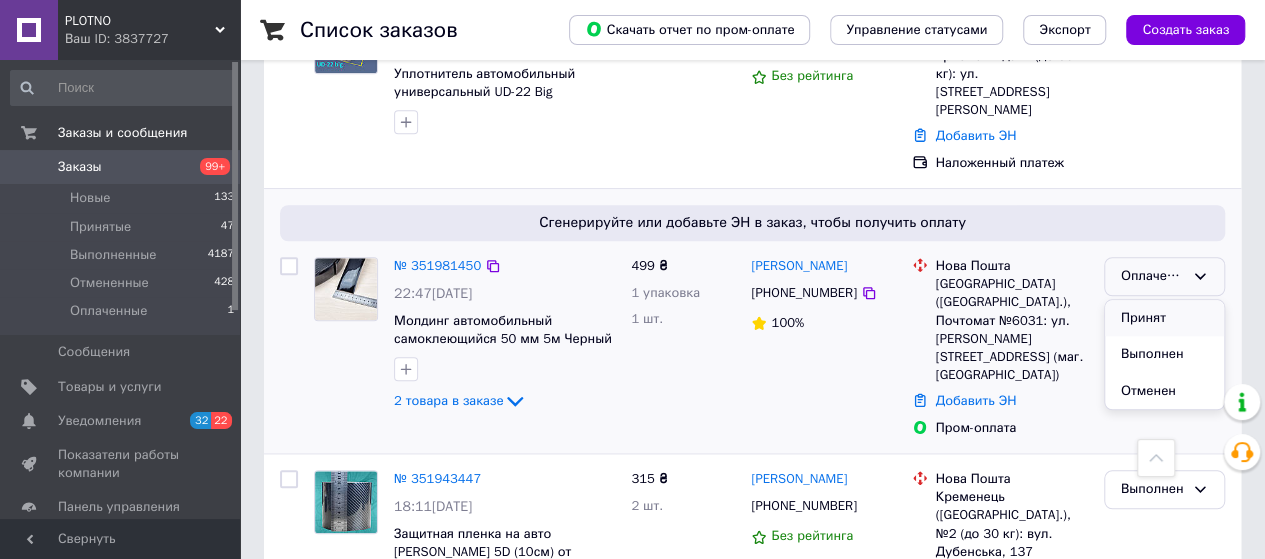click on "Принят" at bounding box center [1164, 318] 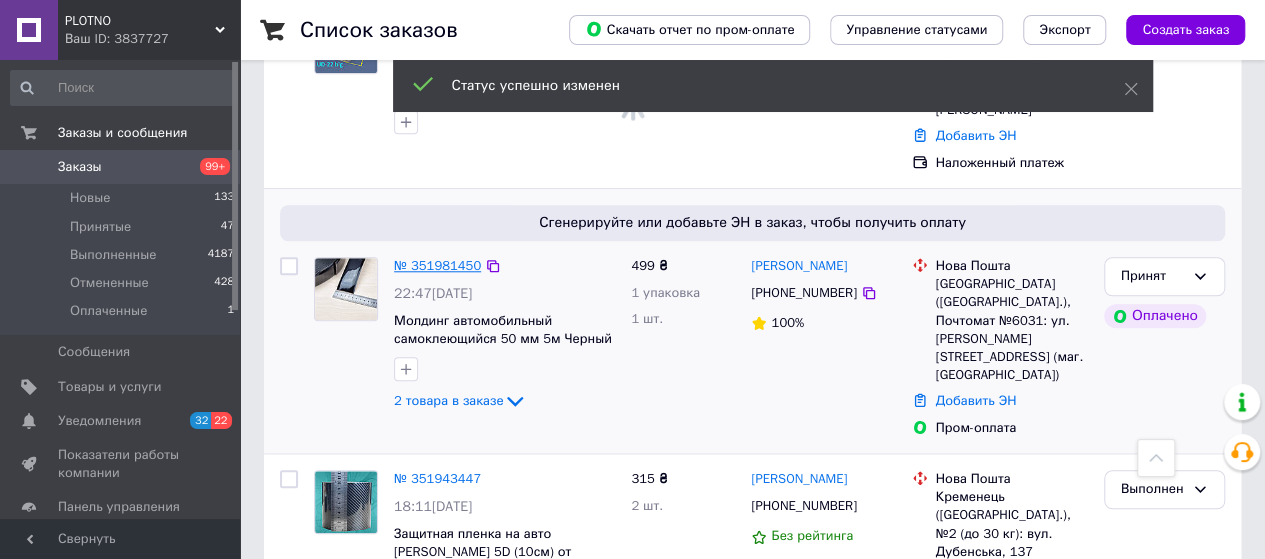 click on "№ 351981450" at bounding box center [437, 265] 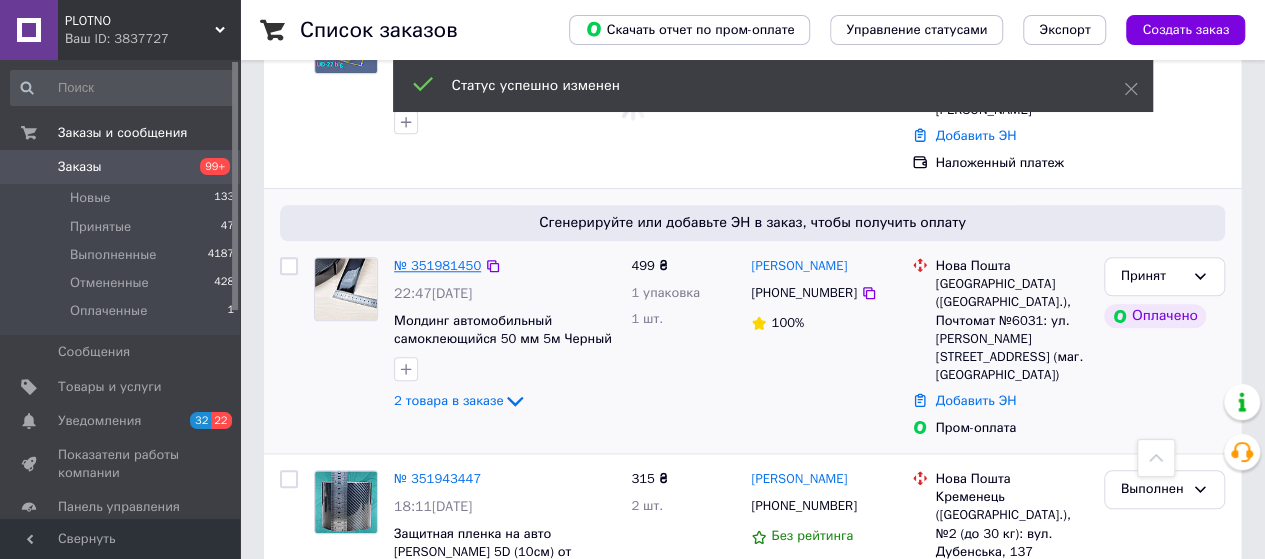 scroll, scrollTop: 354, scrollLeft: 0, axis: vertical 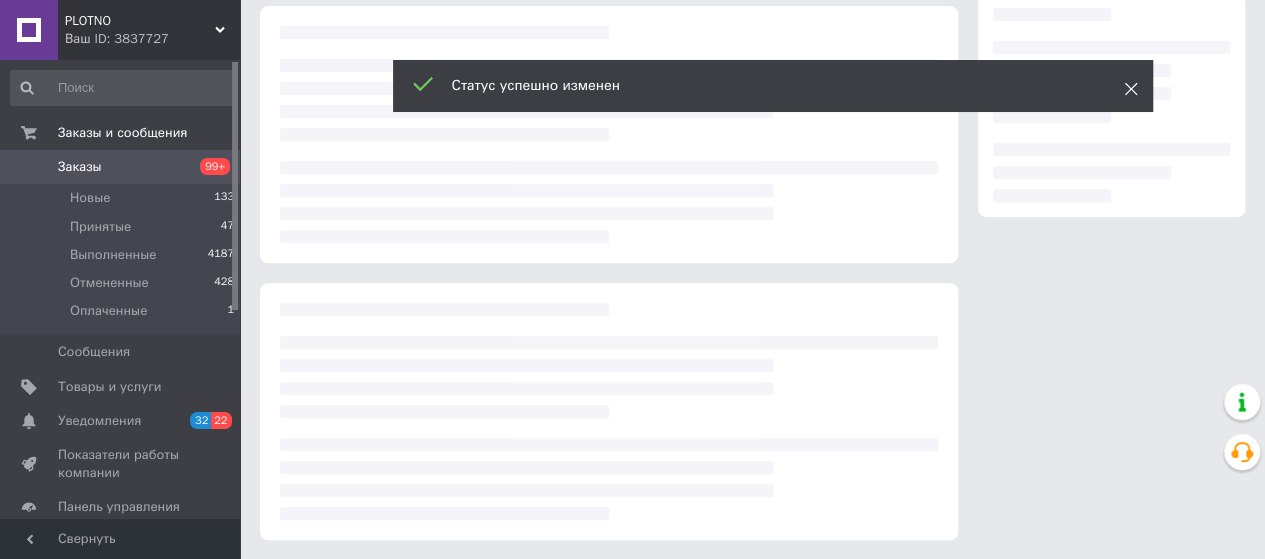 click 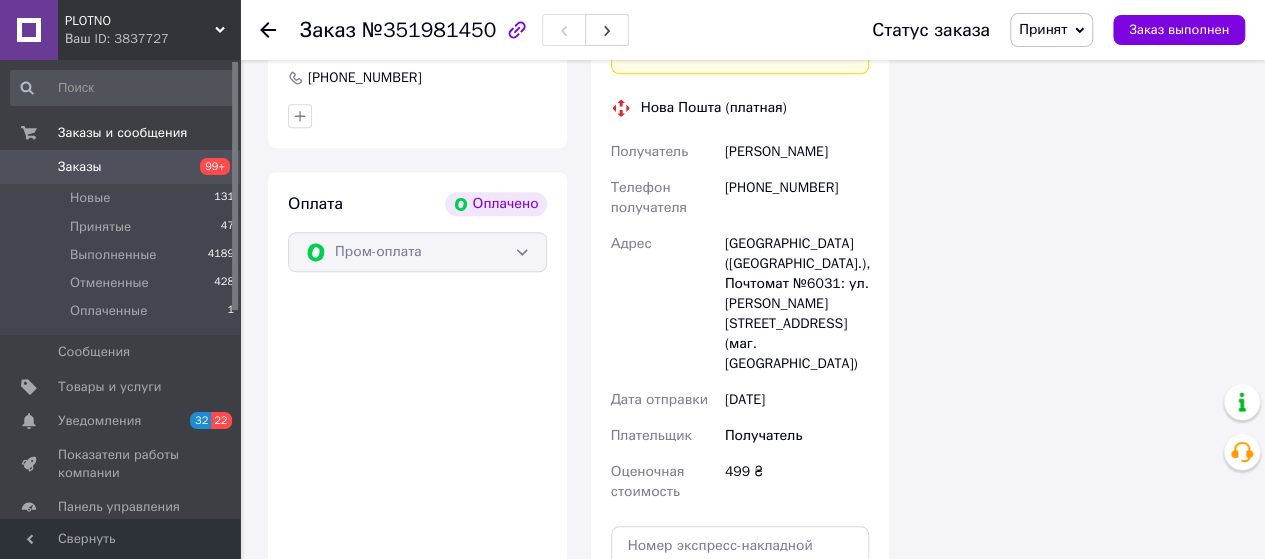 scroll, scrollTop: 991, scrollLeft: 0, axis: vertical 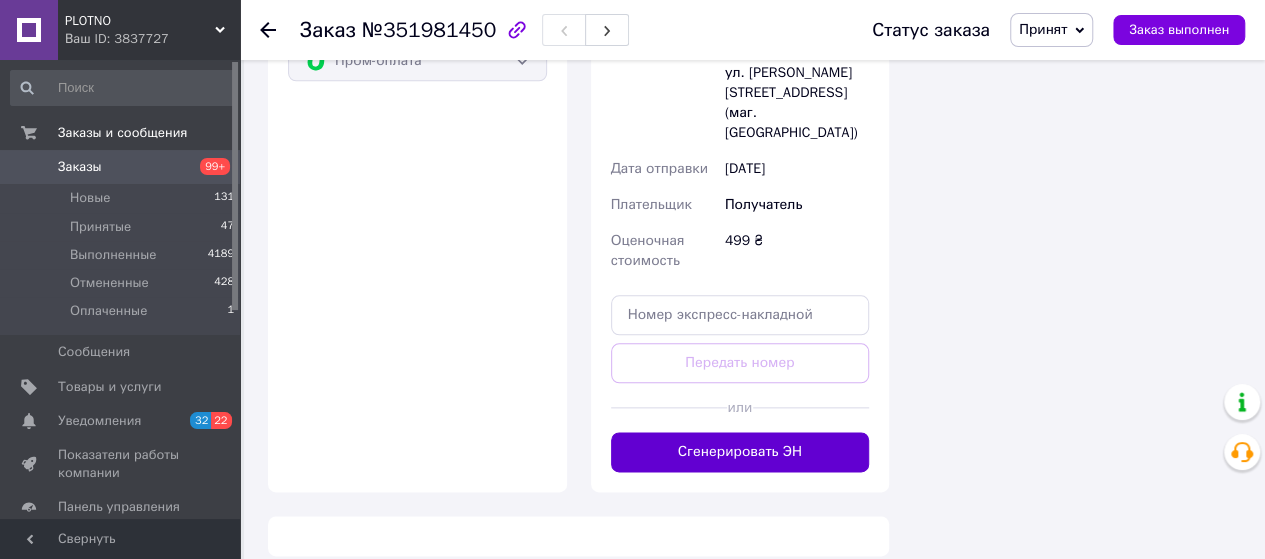 click on "или" at bounding box center [740, 407] 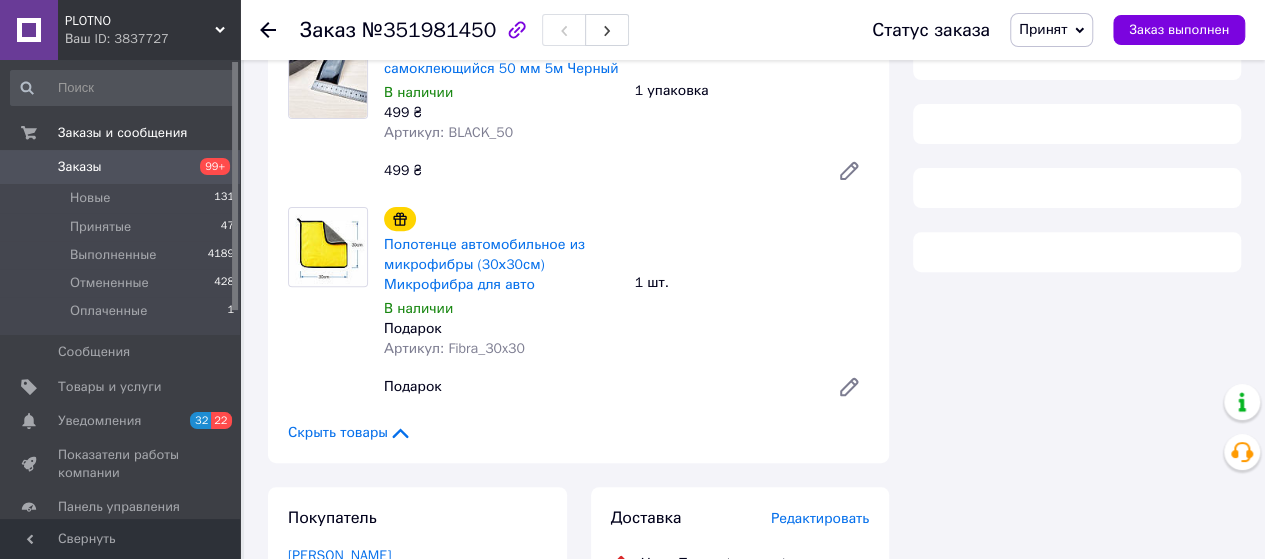 scroll, scrollTop: 0, scrollLeft: 0, axis: both 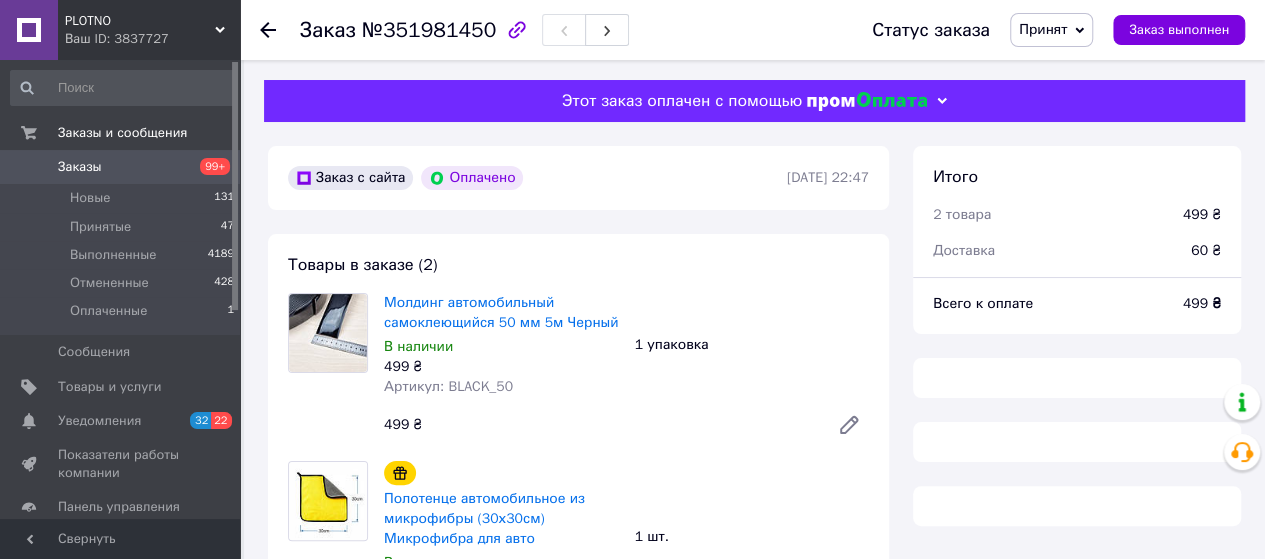 click on "Заказы 99+" at bounding box center [123, 167] 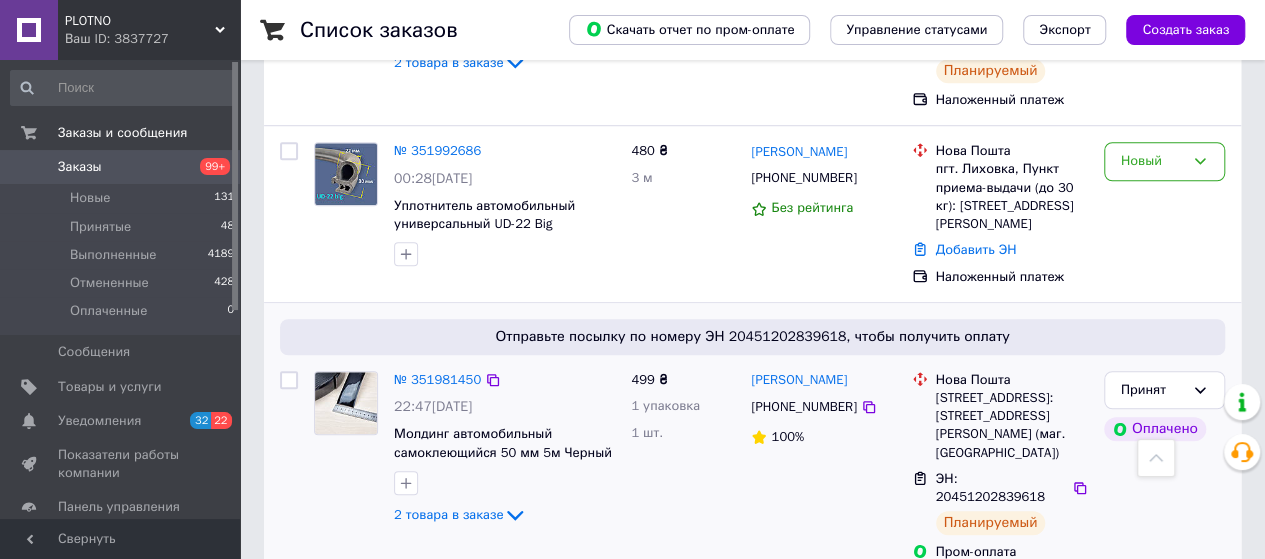 scroll, scrollTop: 700, scrollLeft: 0, axis: vertical 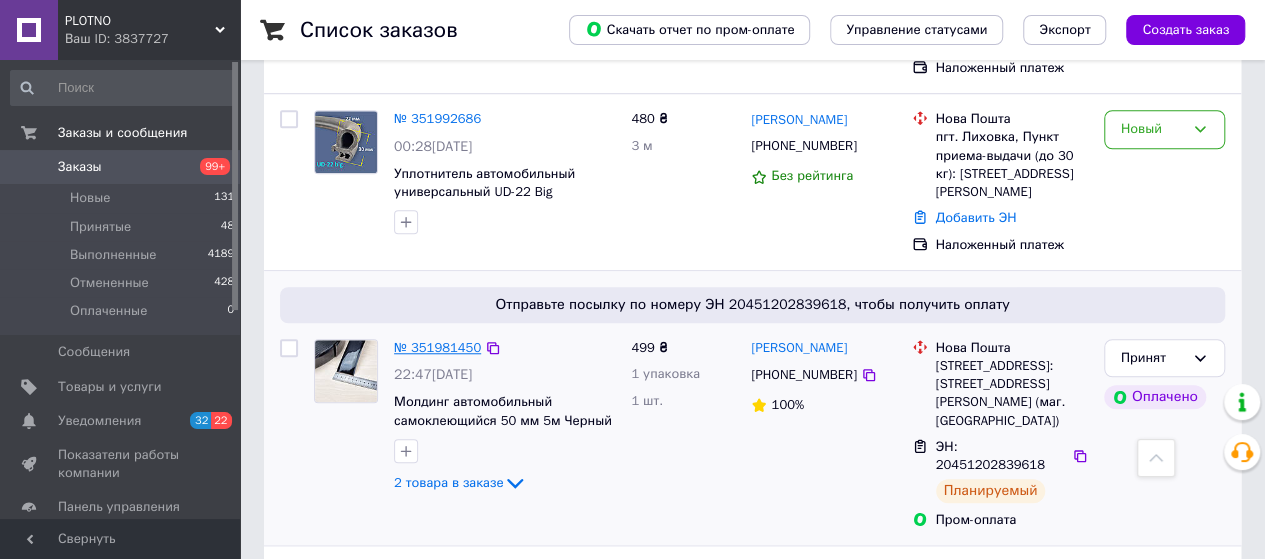 click on "№ 351981450" at bounding box center [437, 347] 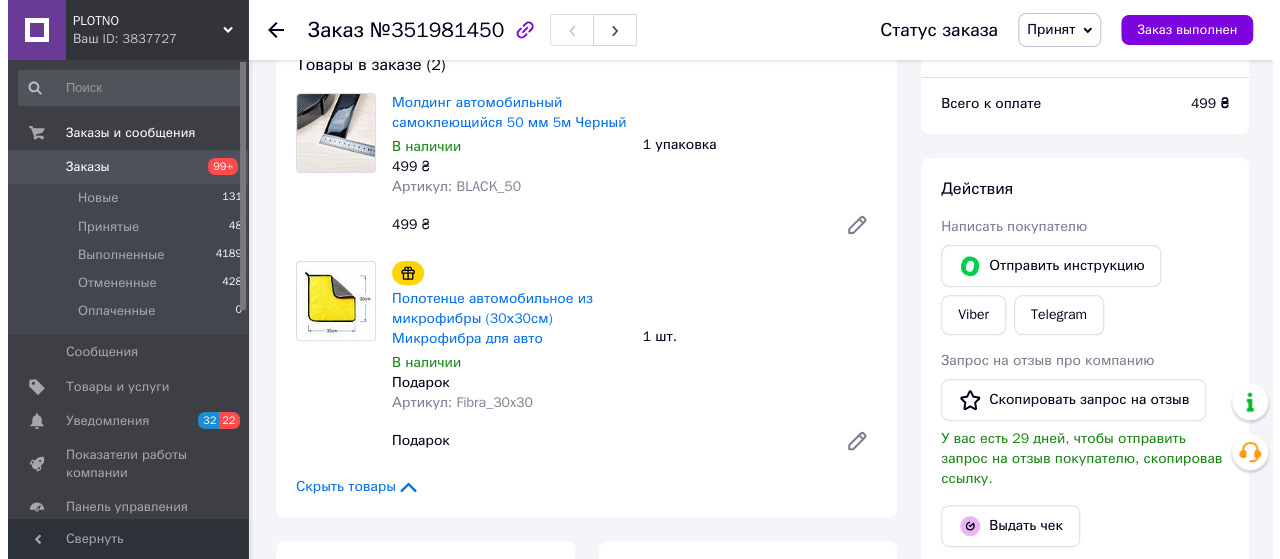 scroll, scrollTop: 300, scrollLeft: 0, axis: vertical 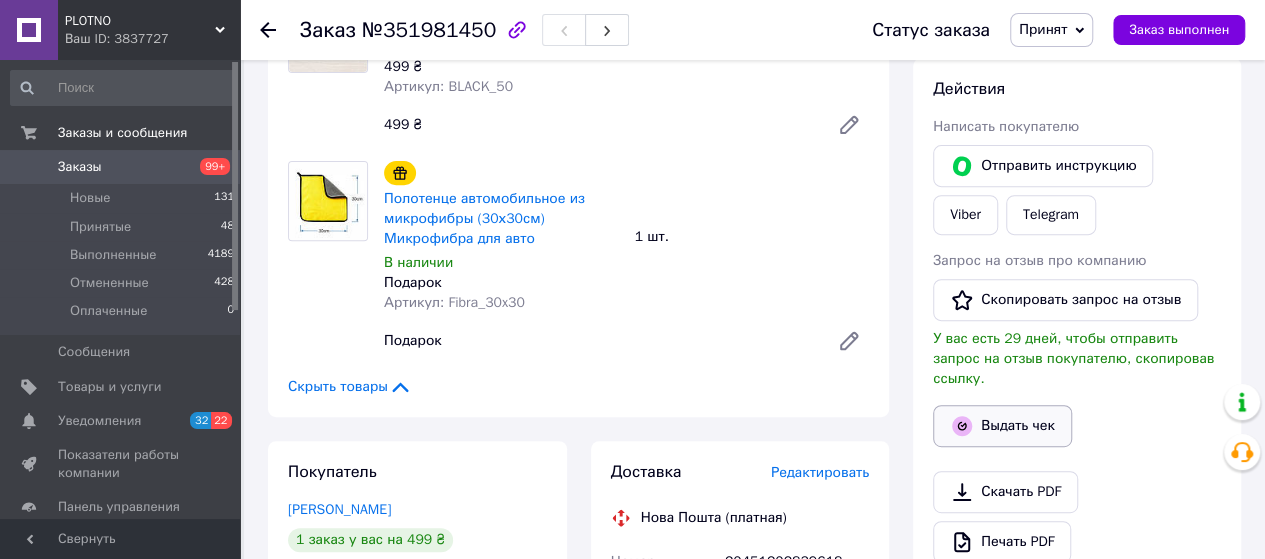 click on "Выдать чек" at bounding box center [1002, 426] 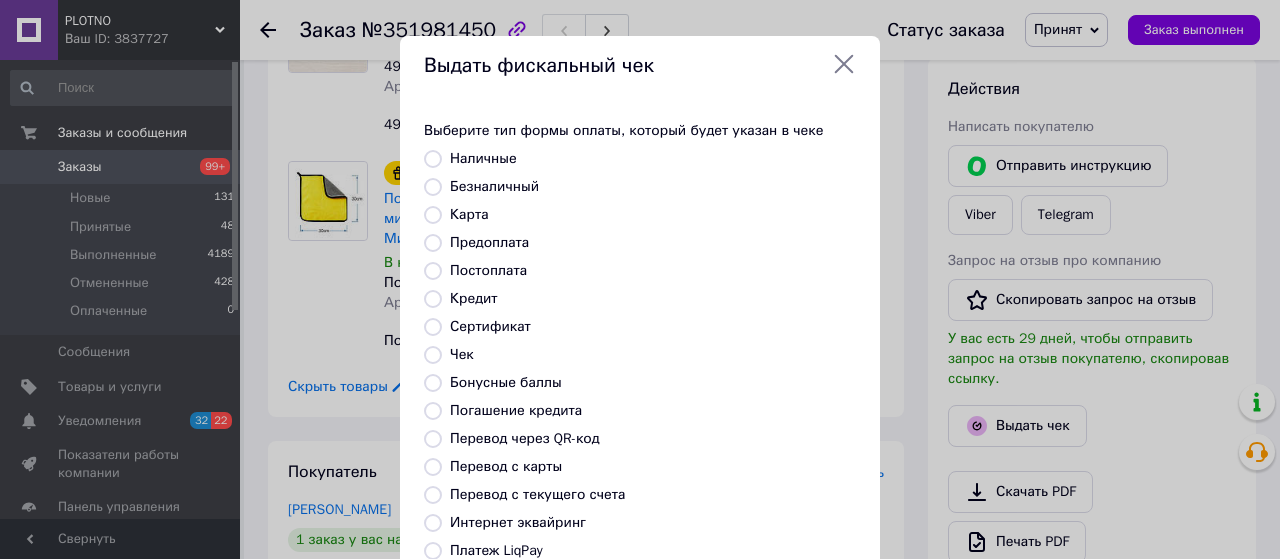 click at bounding box center [433, 271] 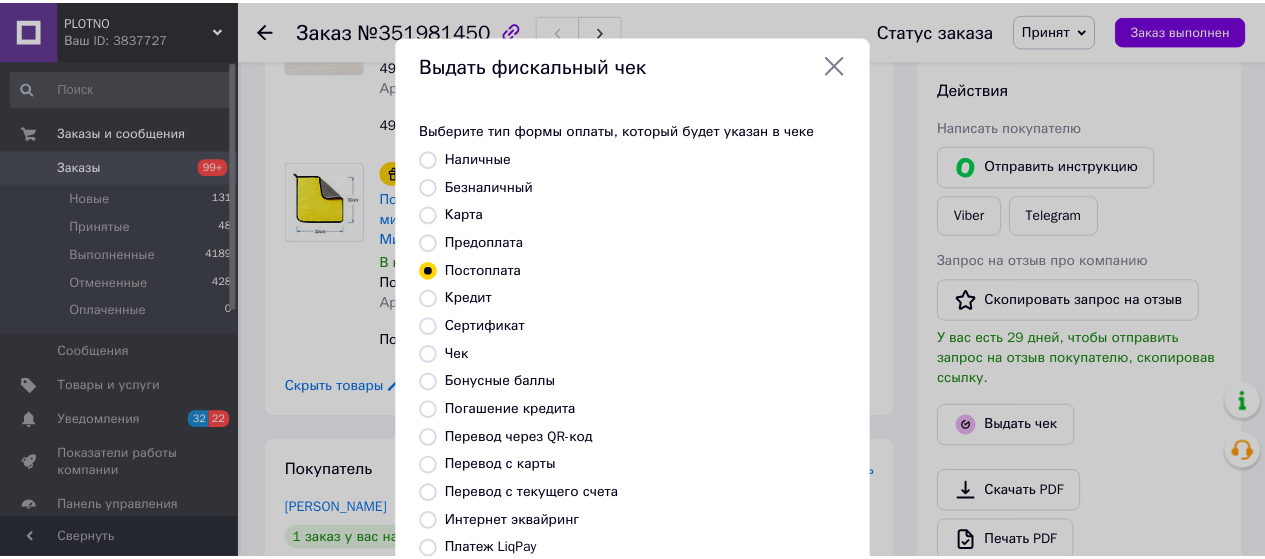scroll, scrollTop: 298, scrollLeft: 0, axis: vertical 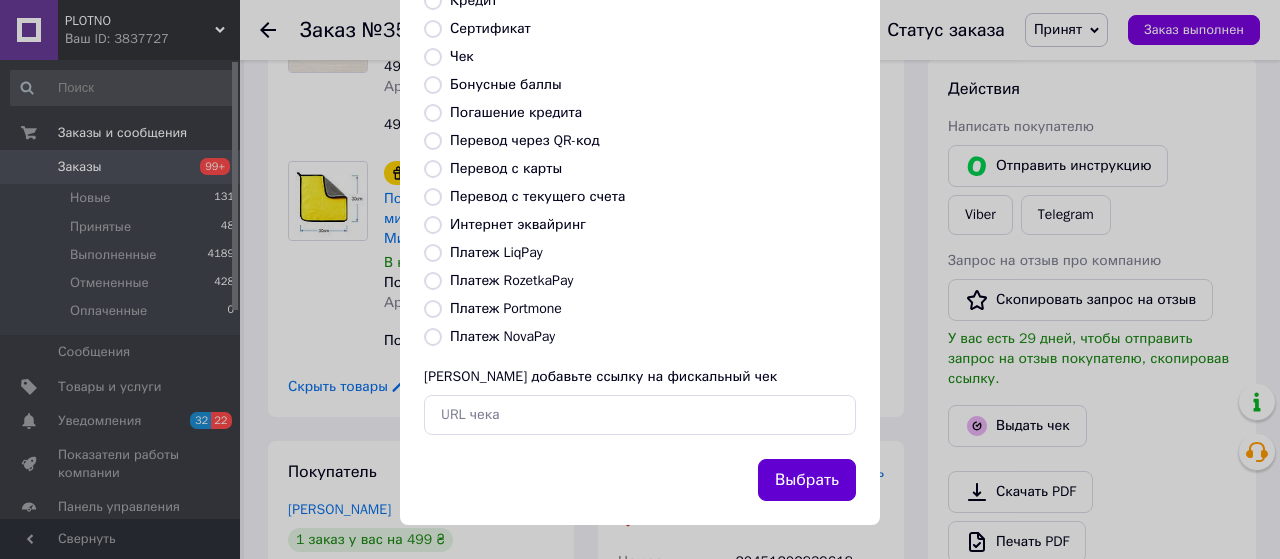 click on "Выбрать" at bounding box center [807, 480] 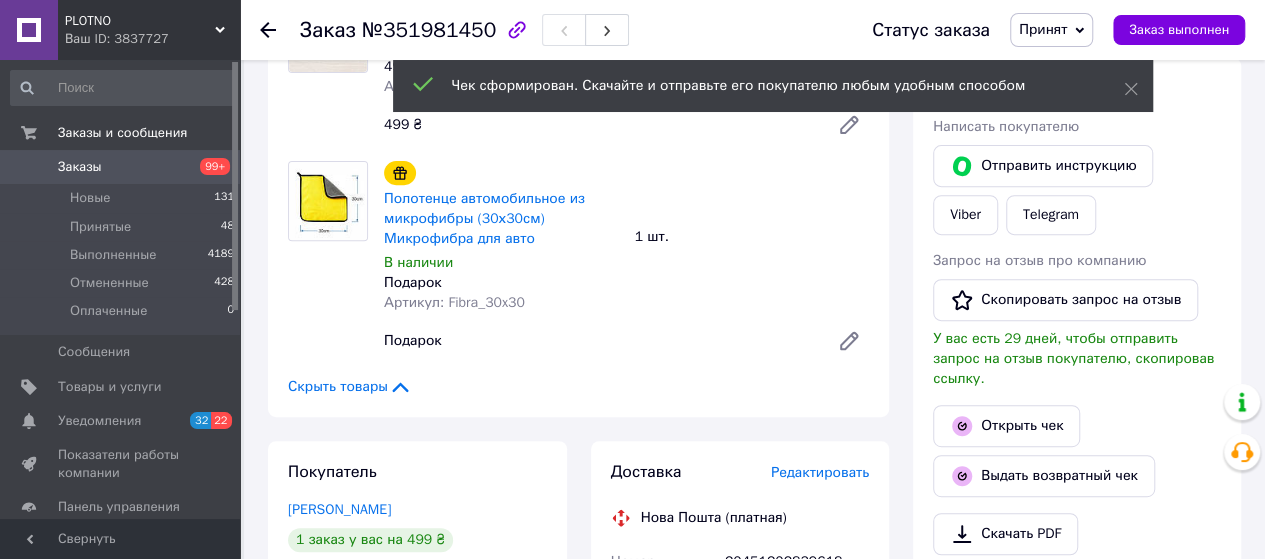 click on "Выдать возвратный чек" at bounding box center (1077, 476) 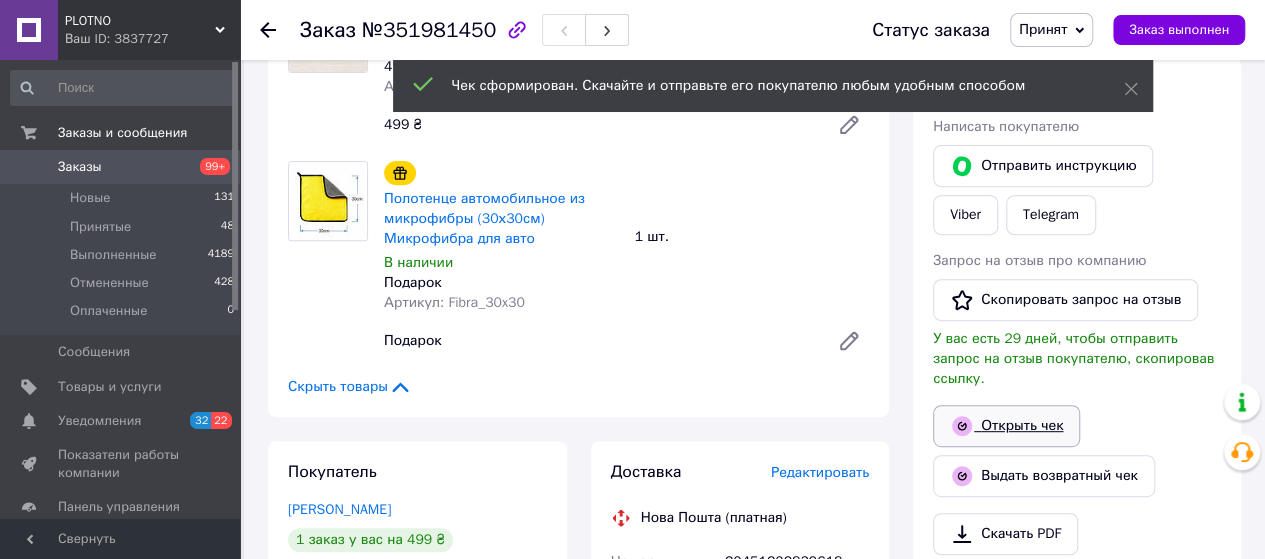 click on "Открыть чек" at bounding box center [1006, 426] 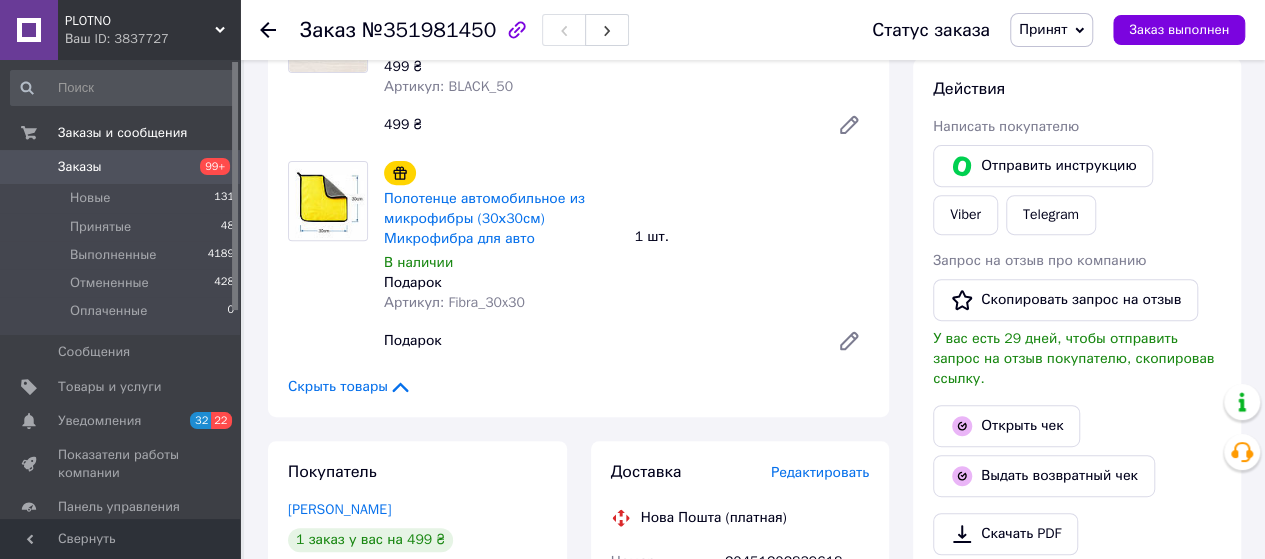 click on "Заказы" at bounding box center [121, 167] 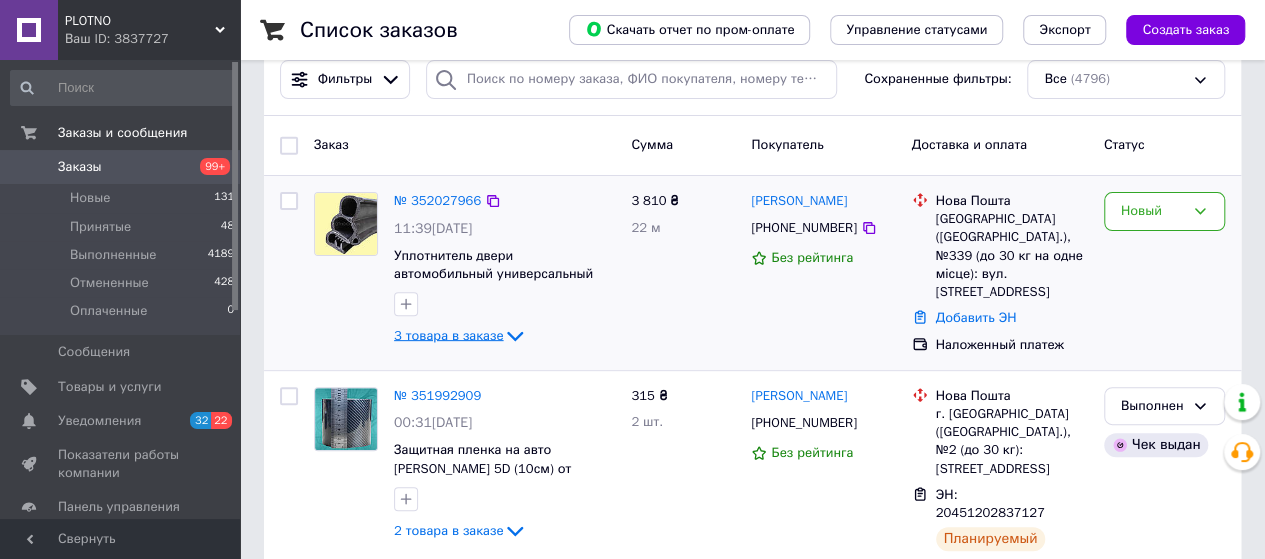 click on "3 товара в заказе" at bounding box center (448, 334) 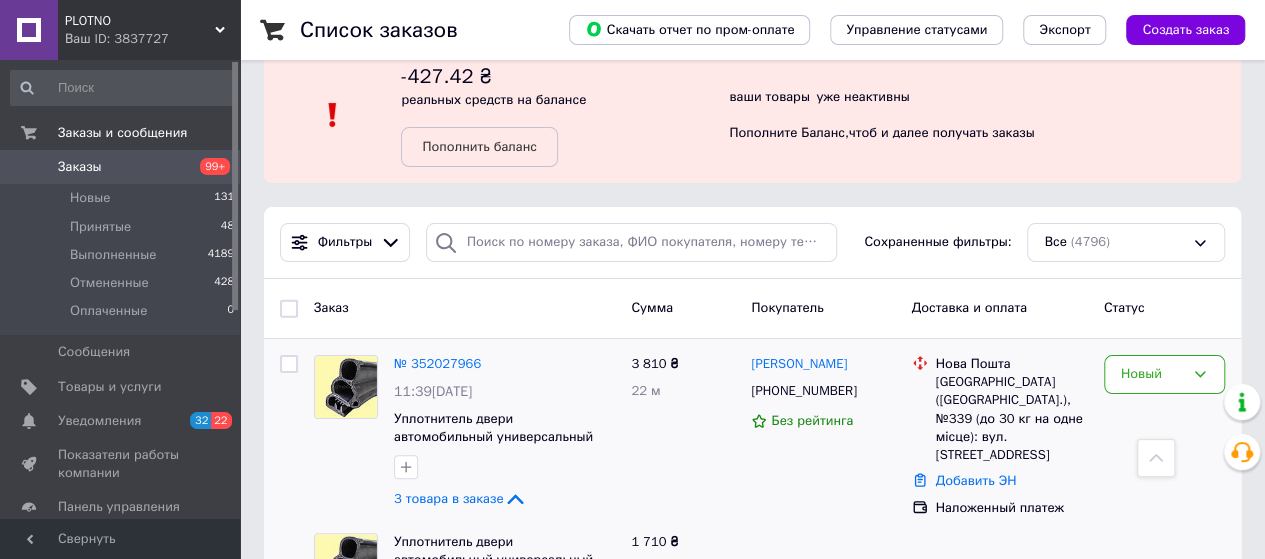 scroll, scrollTop: 0, scrollLeft: 0, axis: both 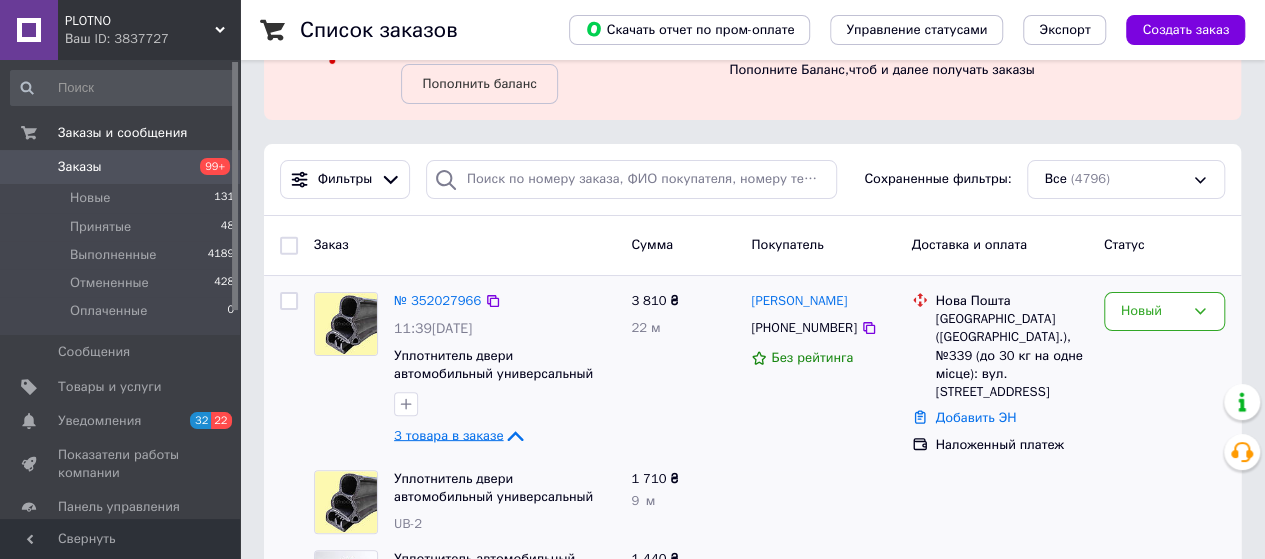 click on "3 товара в заказе" at bounding box center (448, 434) 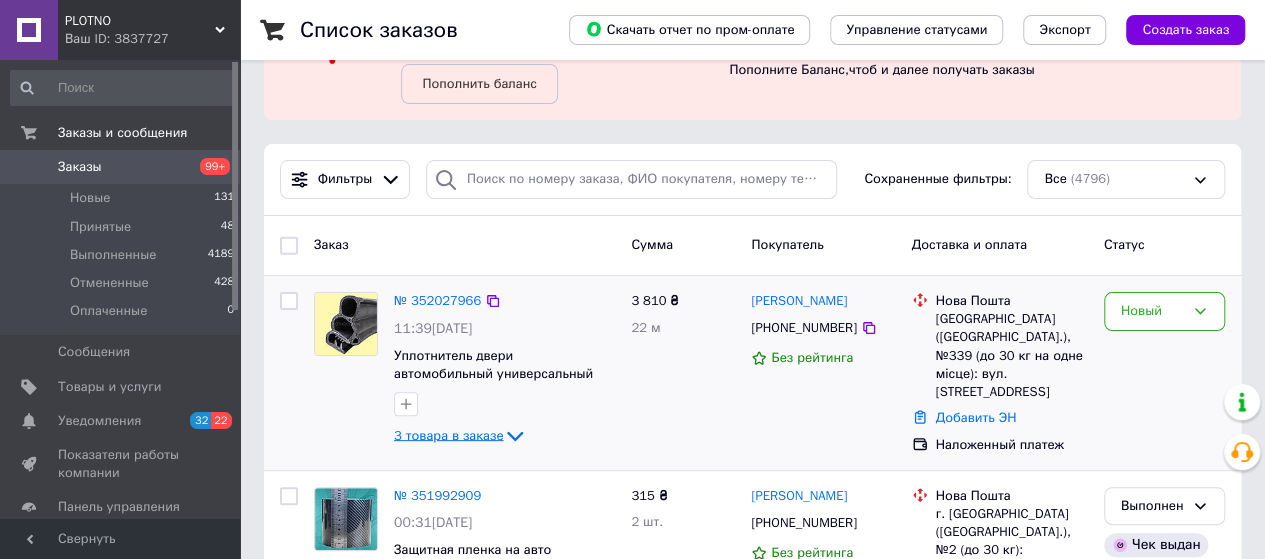 click on "3 товара в заказе" at bounding box center [448, 434] 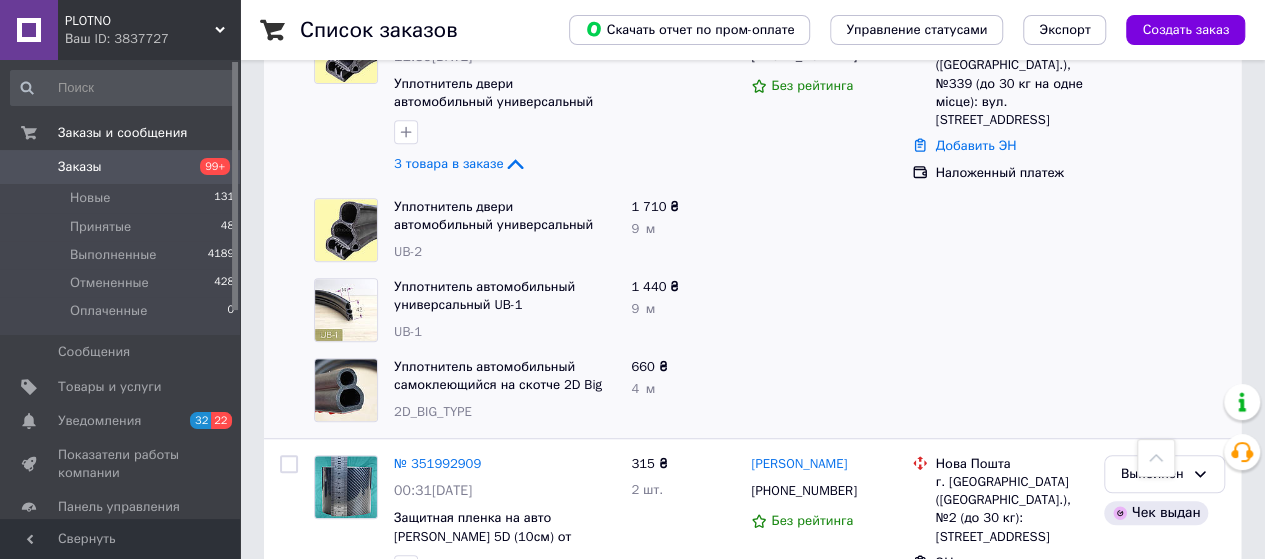 scroll, scrollTop: 200, scrollLeft: 0, axis: vertical 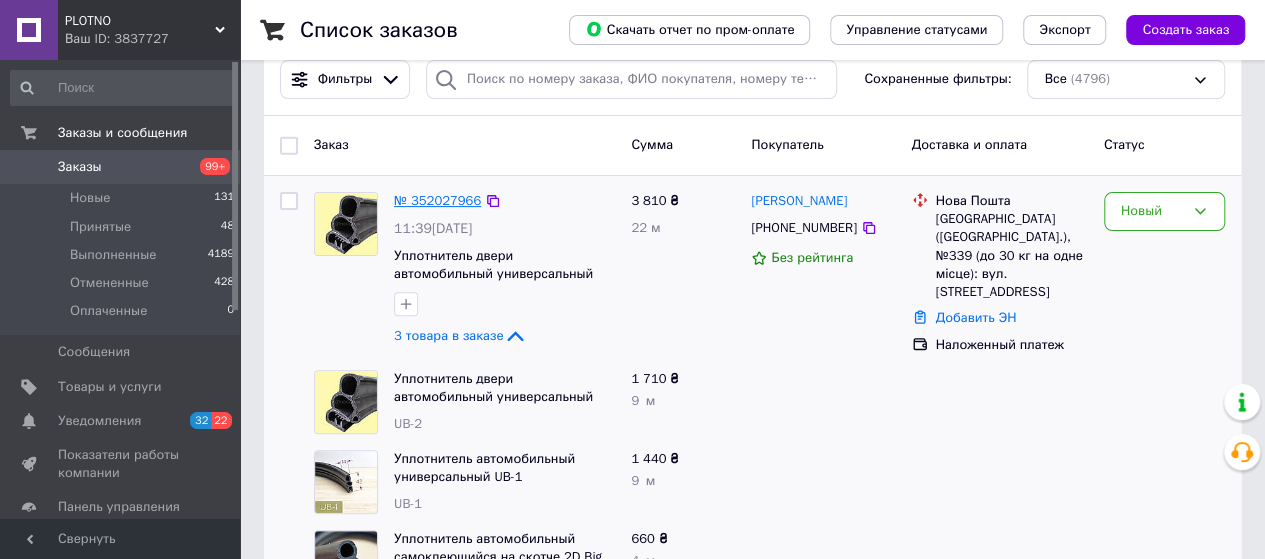 click on "№ 352027966" at bounding box center (437, 200) 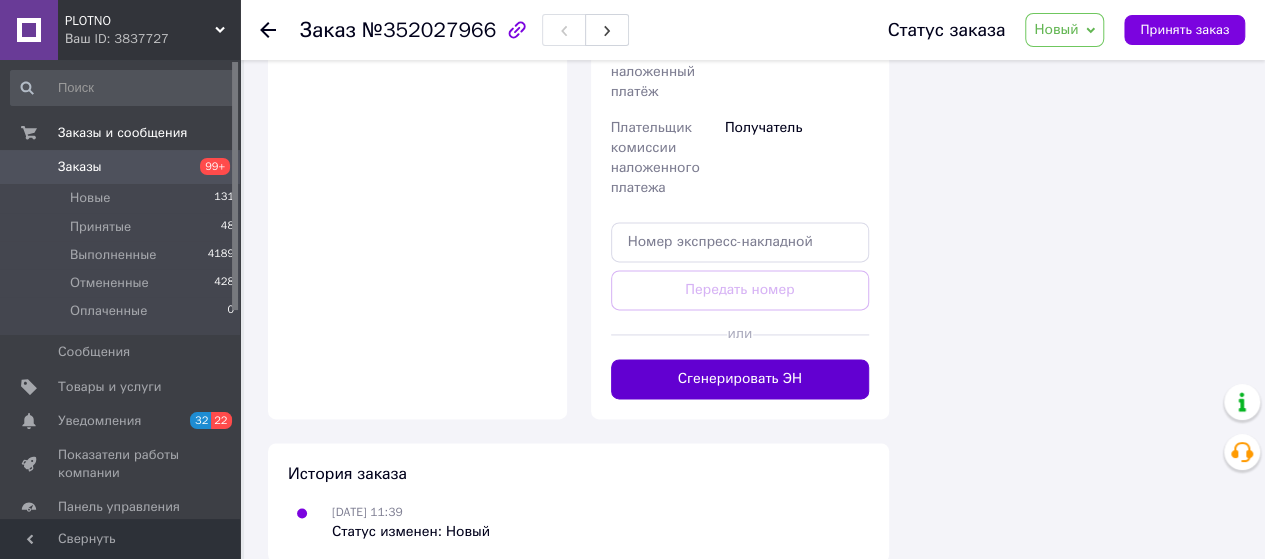 click on "Сгенерировать ЭН" at bounding box center [740, 379] 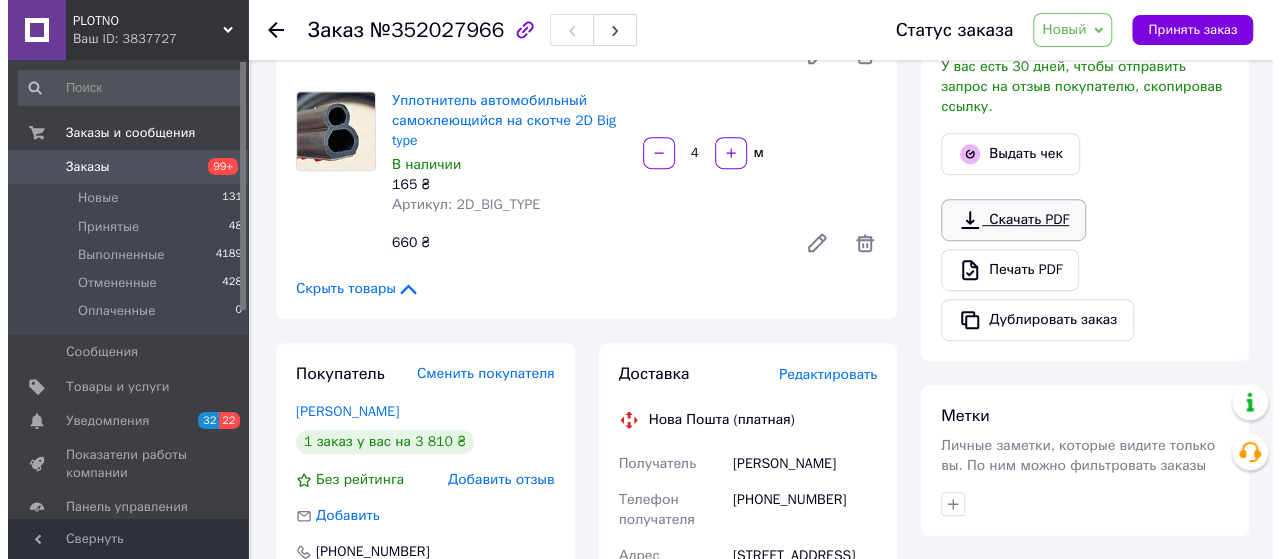 scroll, scrollTop: 400, scrollLeft: 0, axis: vertical 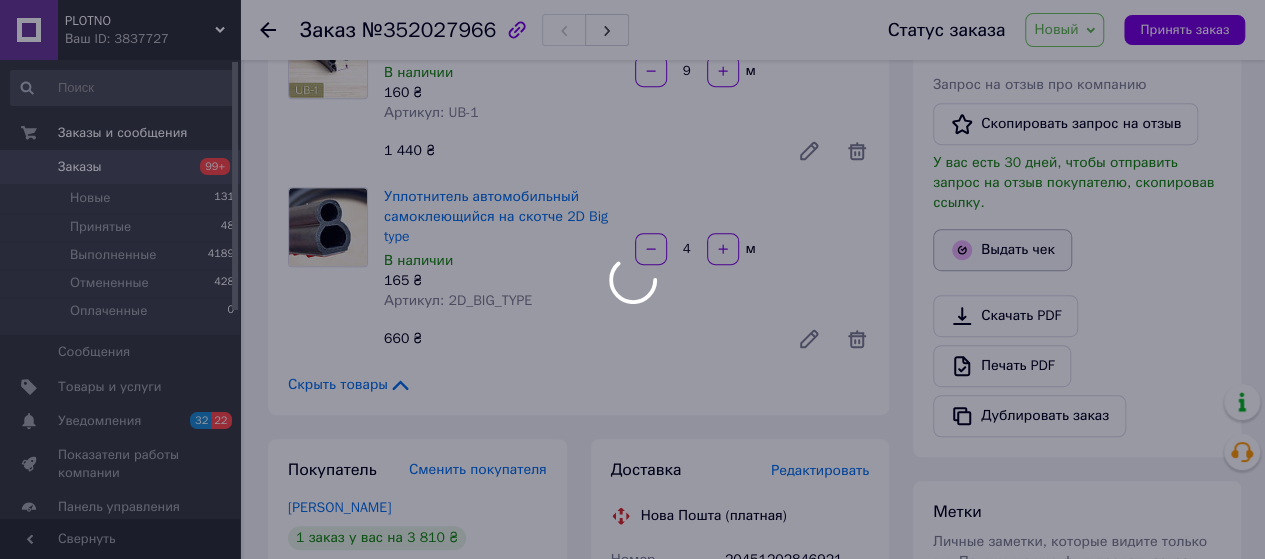 click at bounding box center (632, 279) 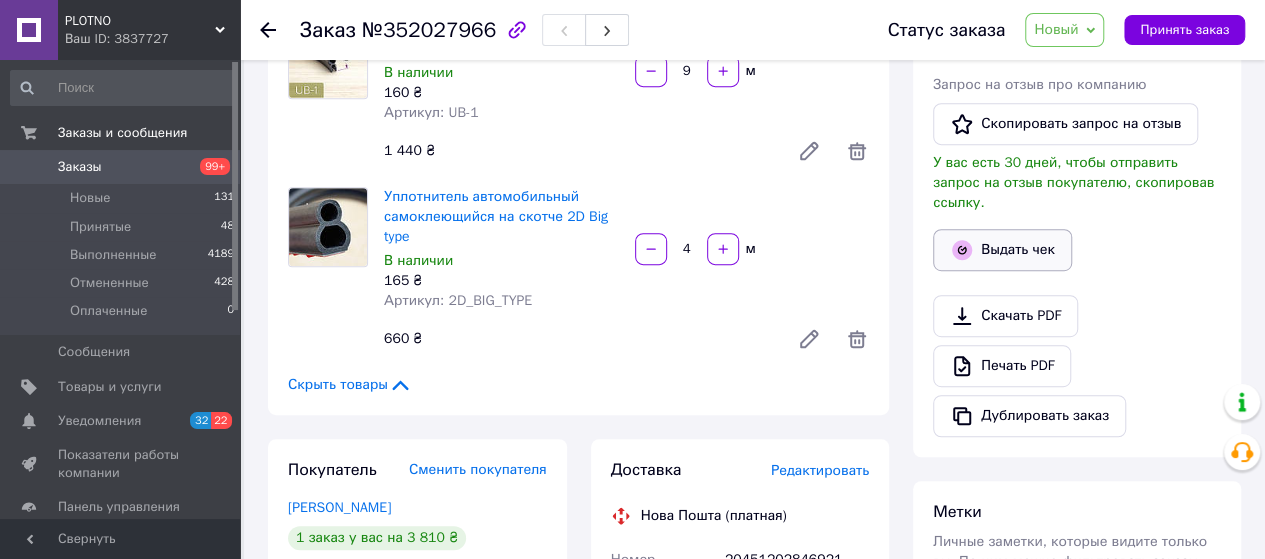 click on "Выдать чек" at bounding box center [1002, 250] 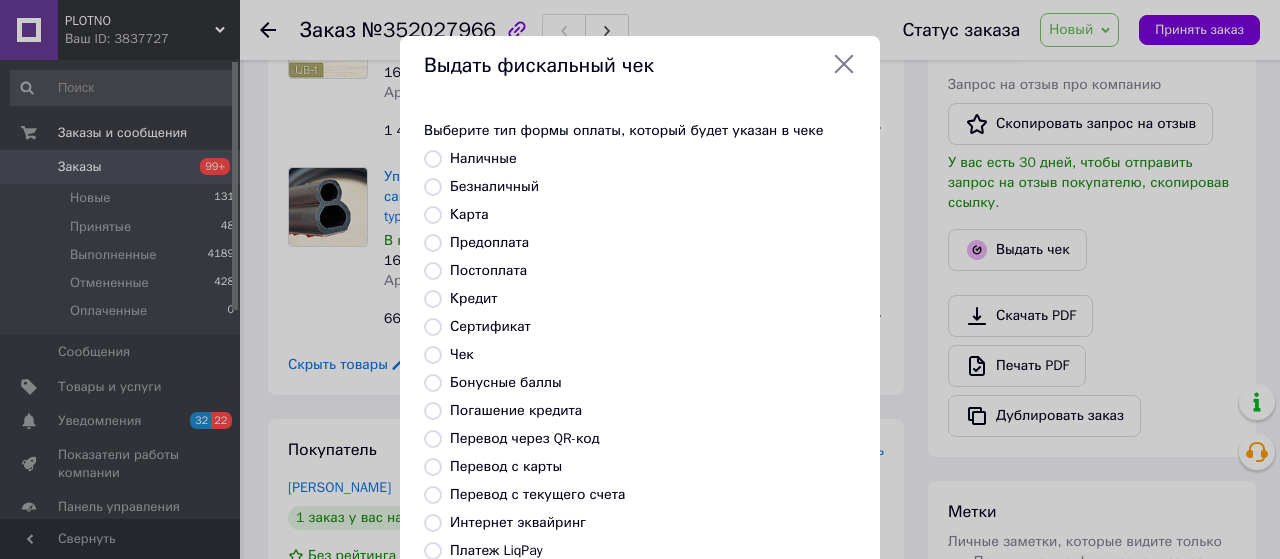 click on "Постоплата" at bounding box center (433, 271) 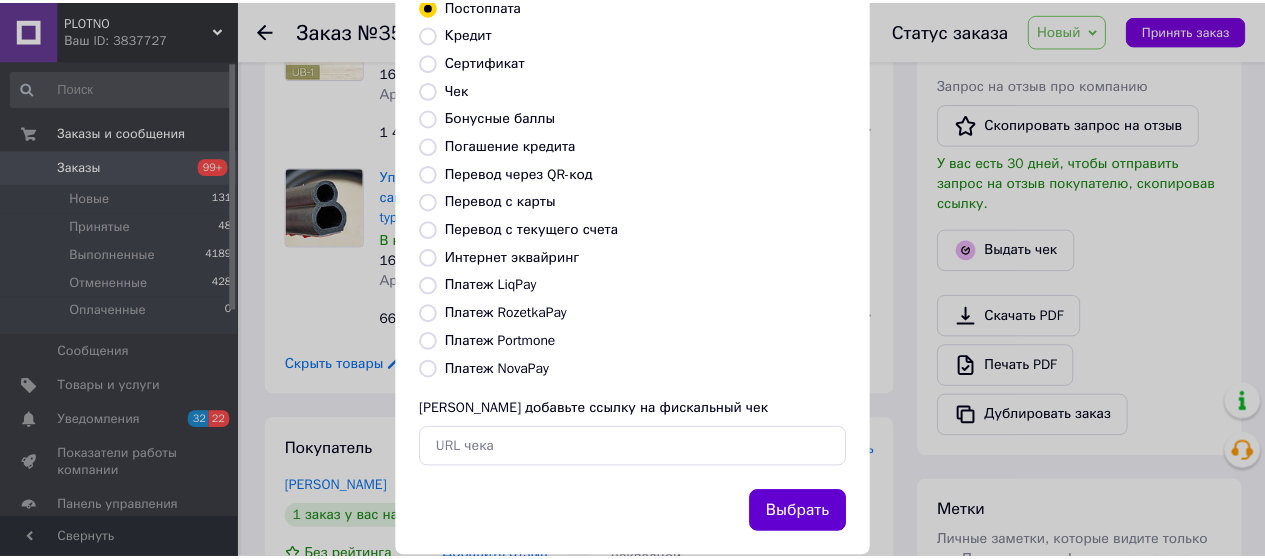 scroll, scrollTop: 298, scrollLeft: 0, axis: vertical 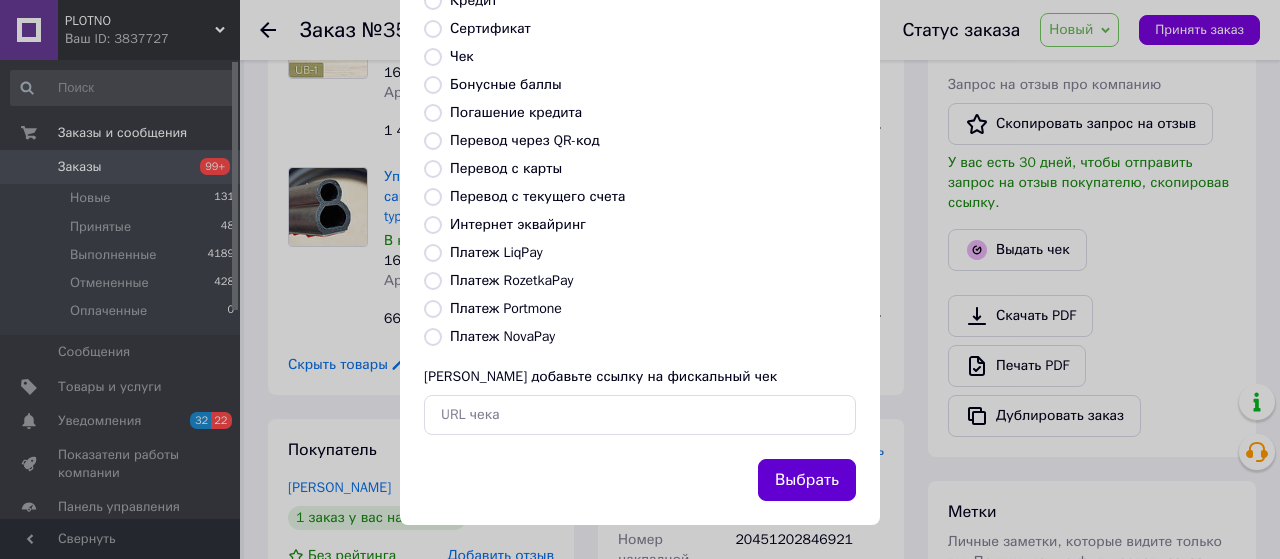 click on "Выбрать" at bounding box center [807, 480] 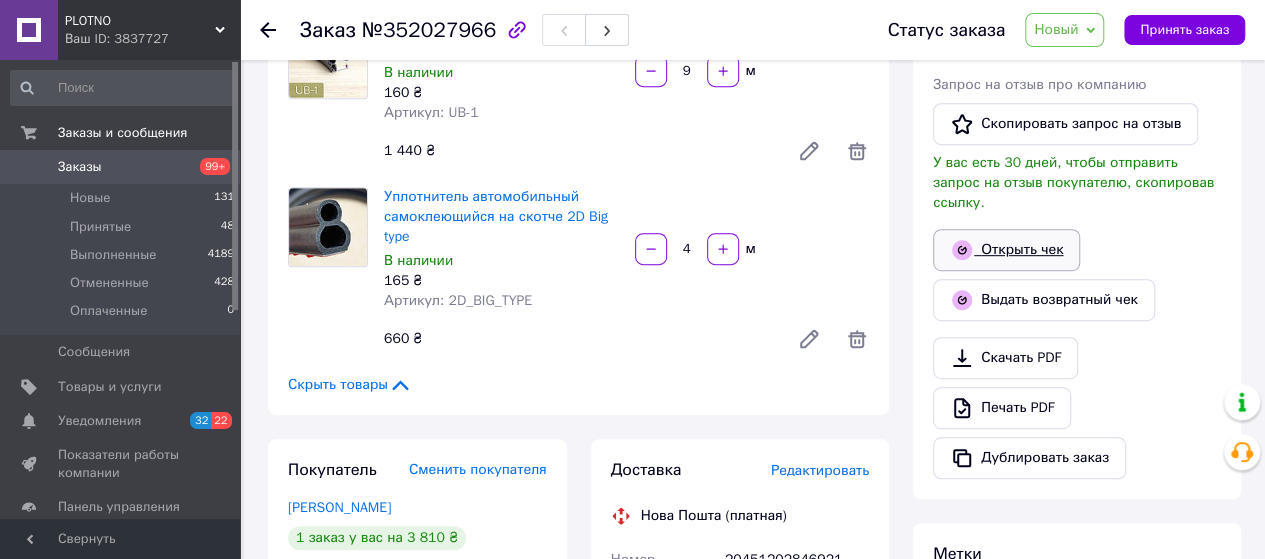 click on "Открыть чек" at bounding box center (1006, 250) 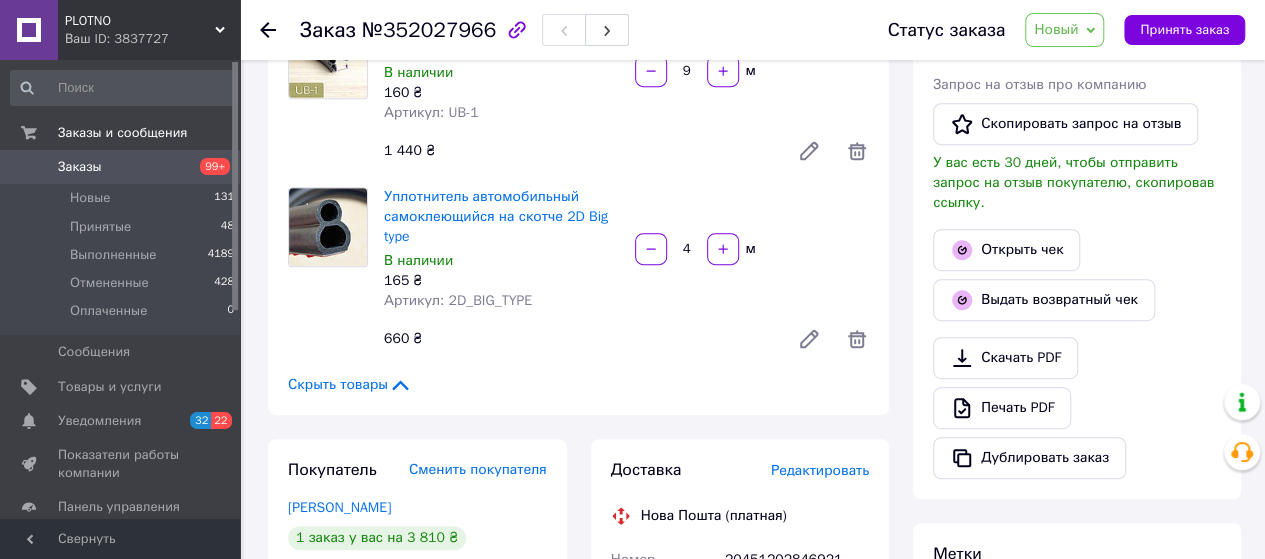 click on "Новый" at bounding box center (1056, 29) 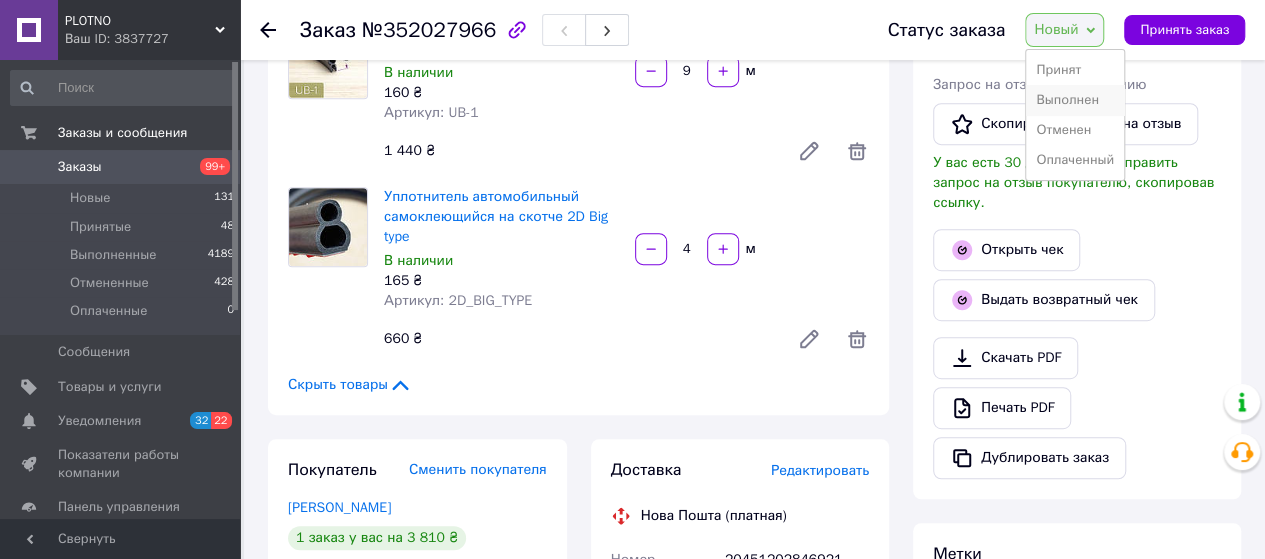 click on "Выполнен" at bounding box center (1075, 100) 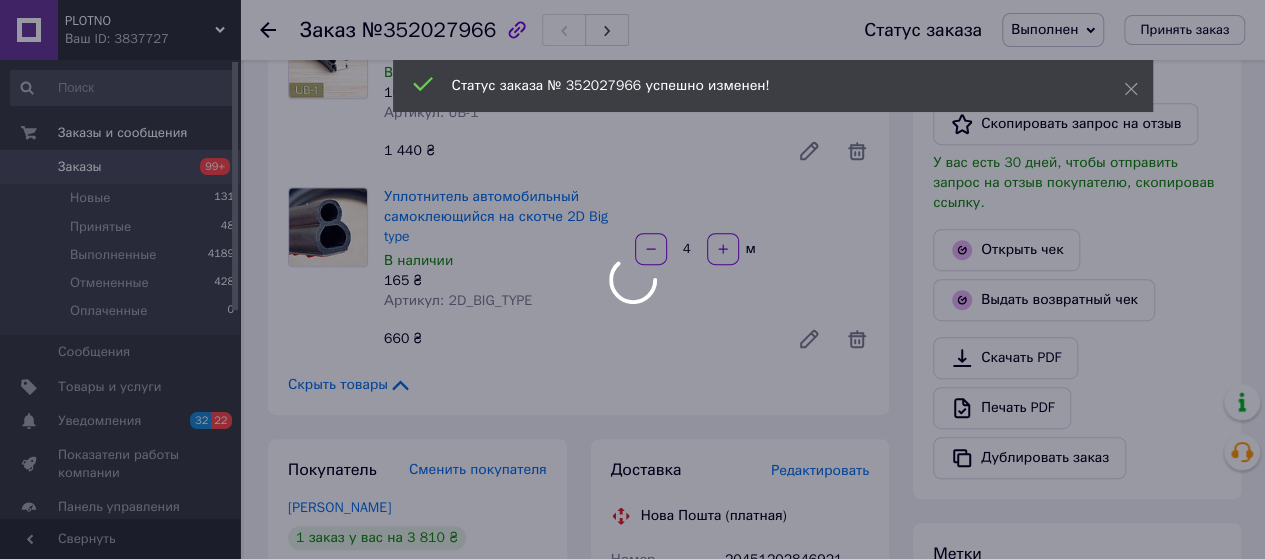 click on "Заказы" at bounding box center [121, 167] 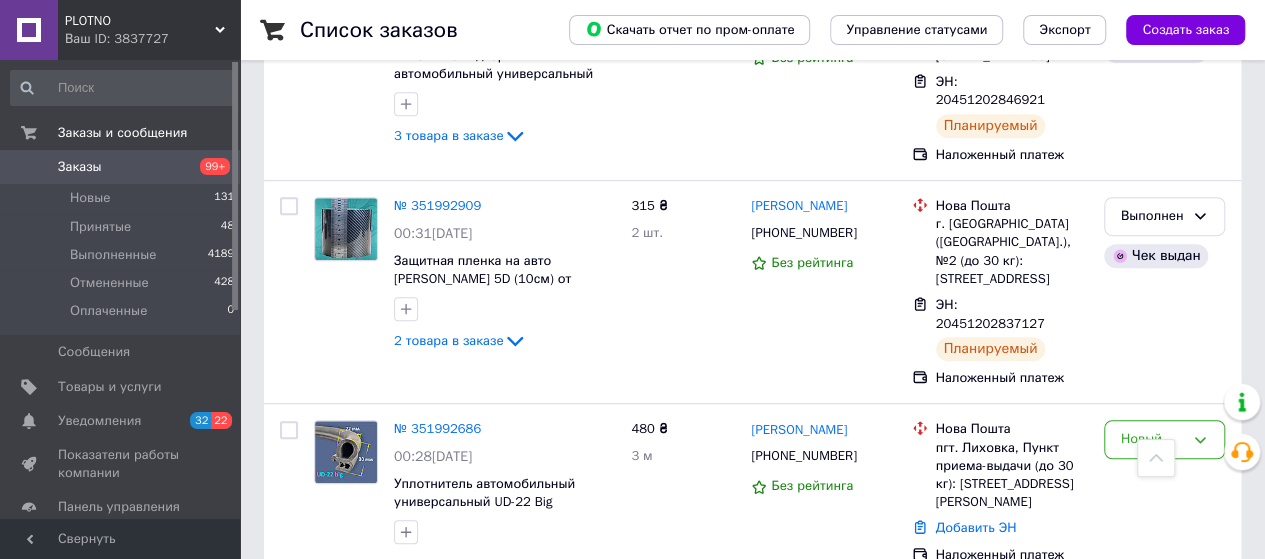 scroll, scrollTop: 400, scrollLeft: 0, axis: vertical 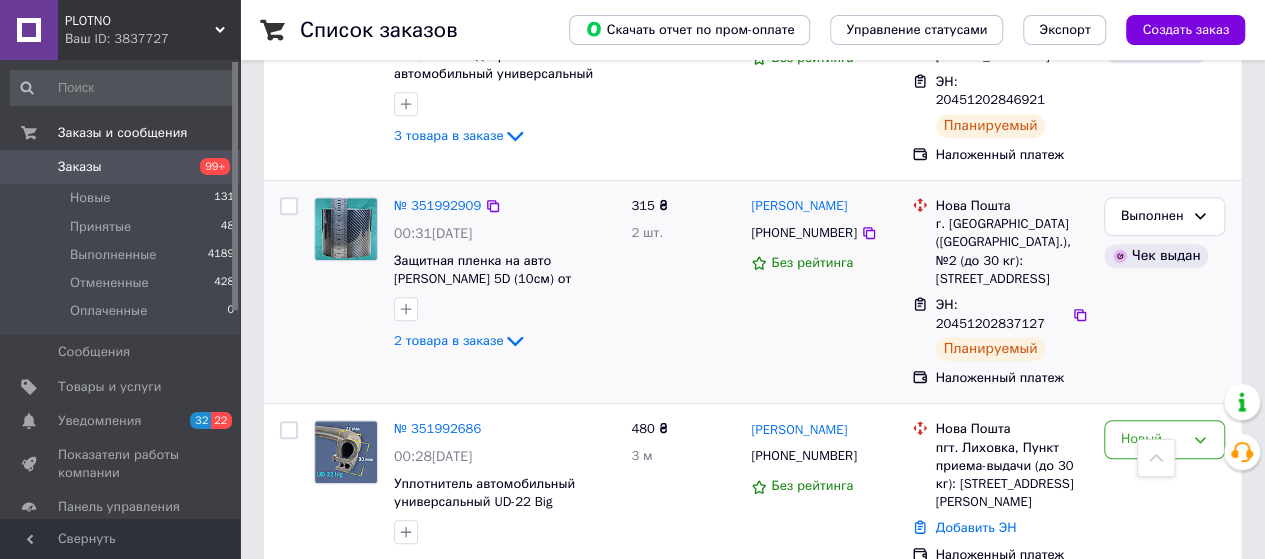drag, startPoint x: 645, startPoint y: 227, endPoint x: 642, endPoint y: 216, distance: 11.401754 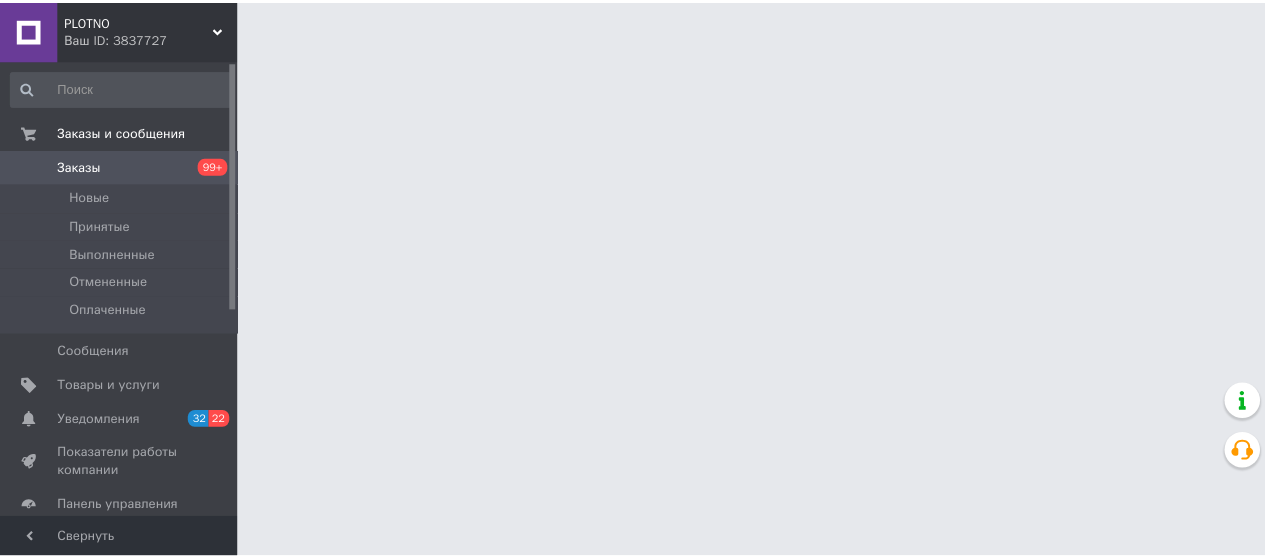 scroll, scrollTop: 0, scrollLeft: 0, axis: both 